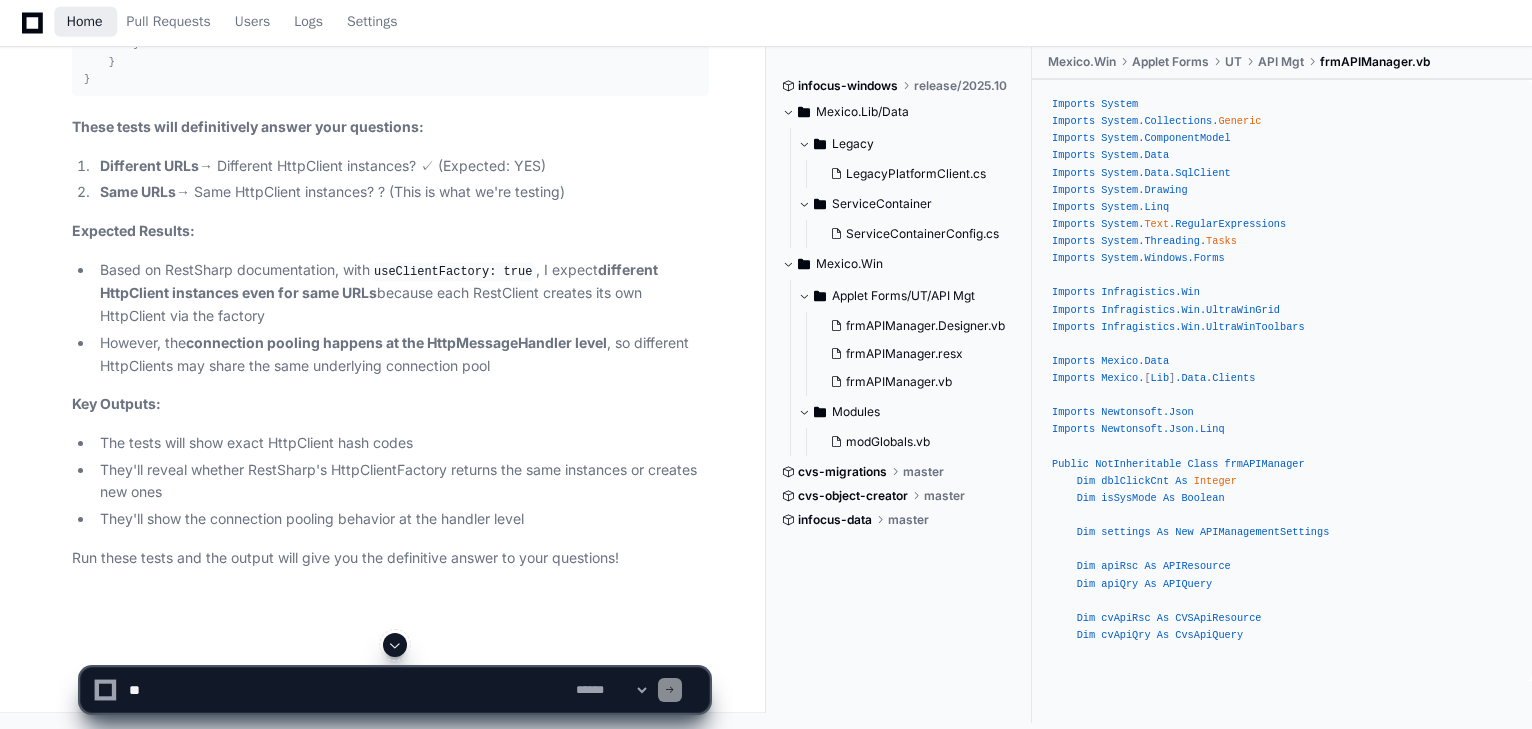 scroll, scrollTop: 91671, scrollLeft: 0, axis: vertical 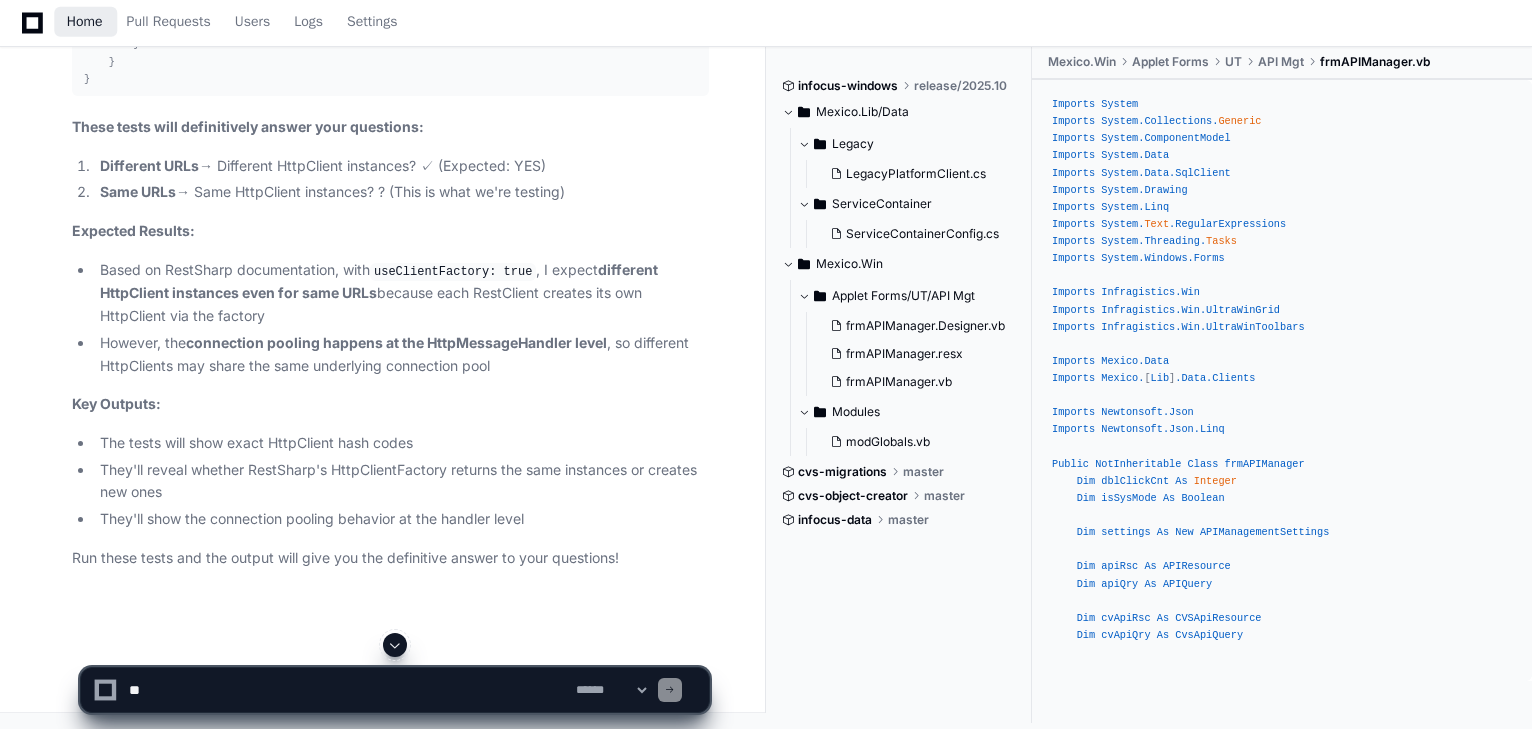 click on "Home" at bounding box center [85, 22] 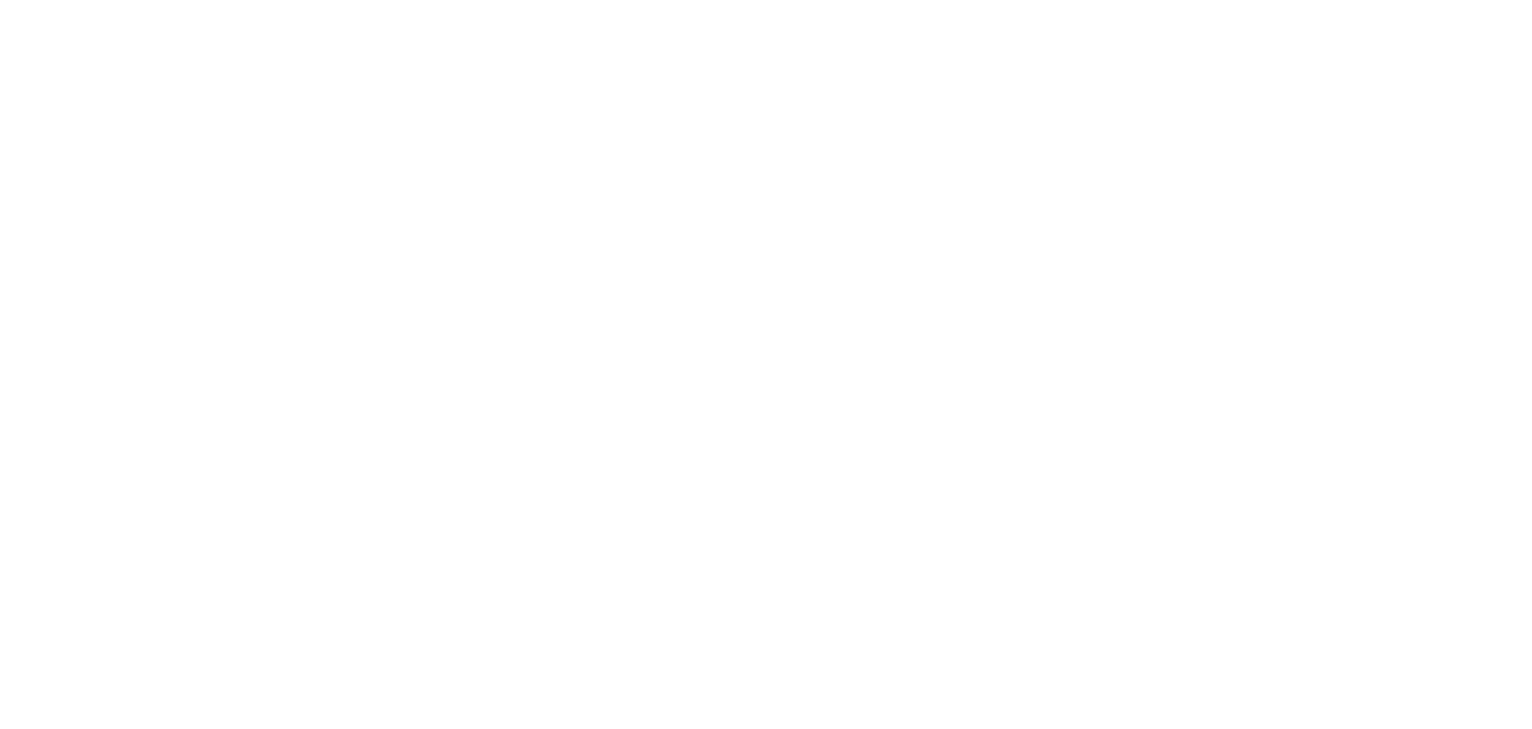 scroll, scrollTop: 0, scrollLeft: 0, axis: both 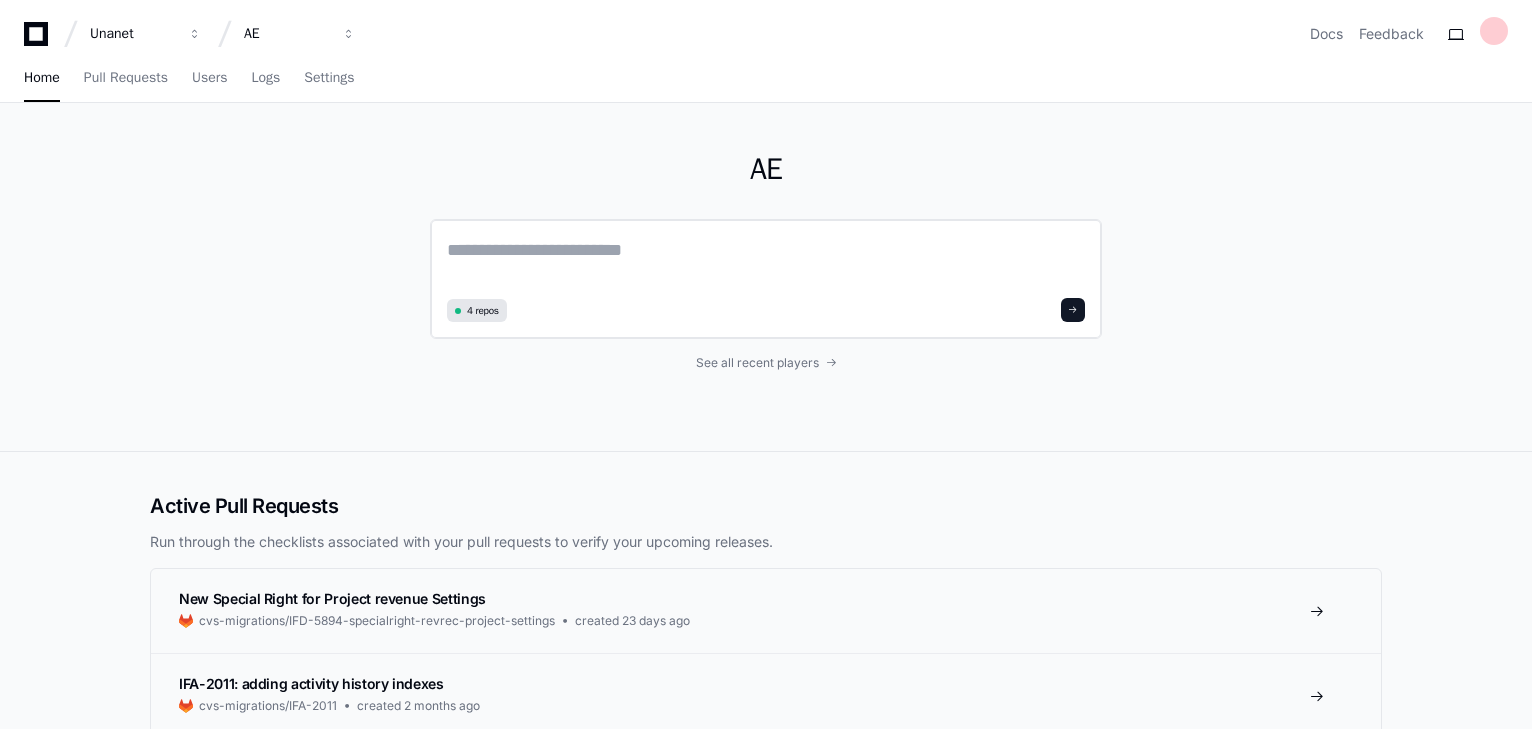 click 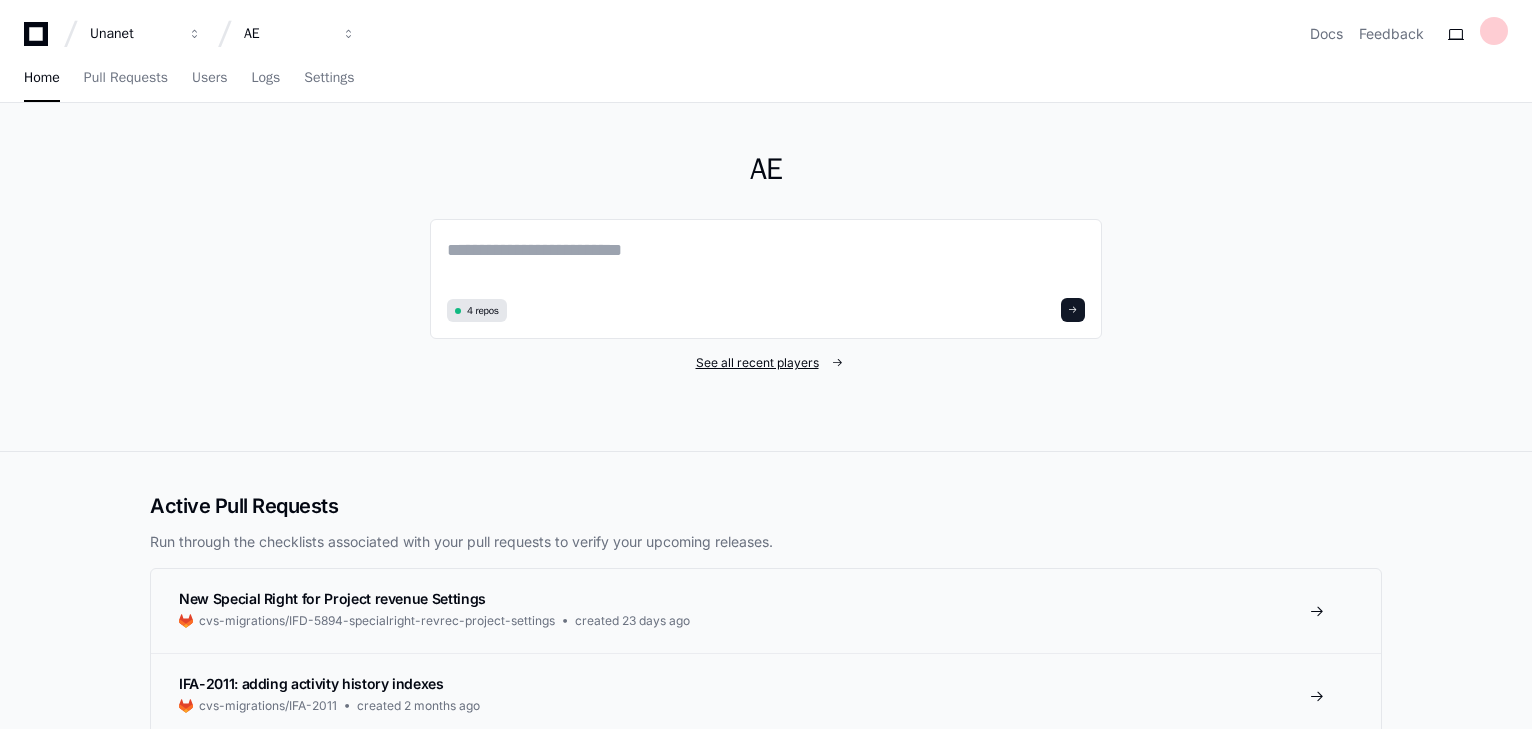 click on "See all recent players" 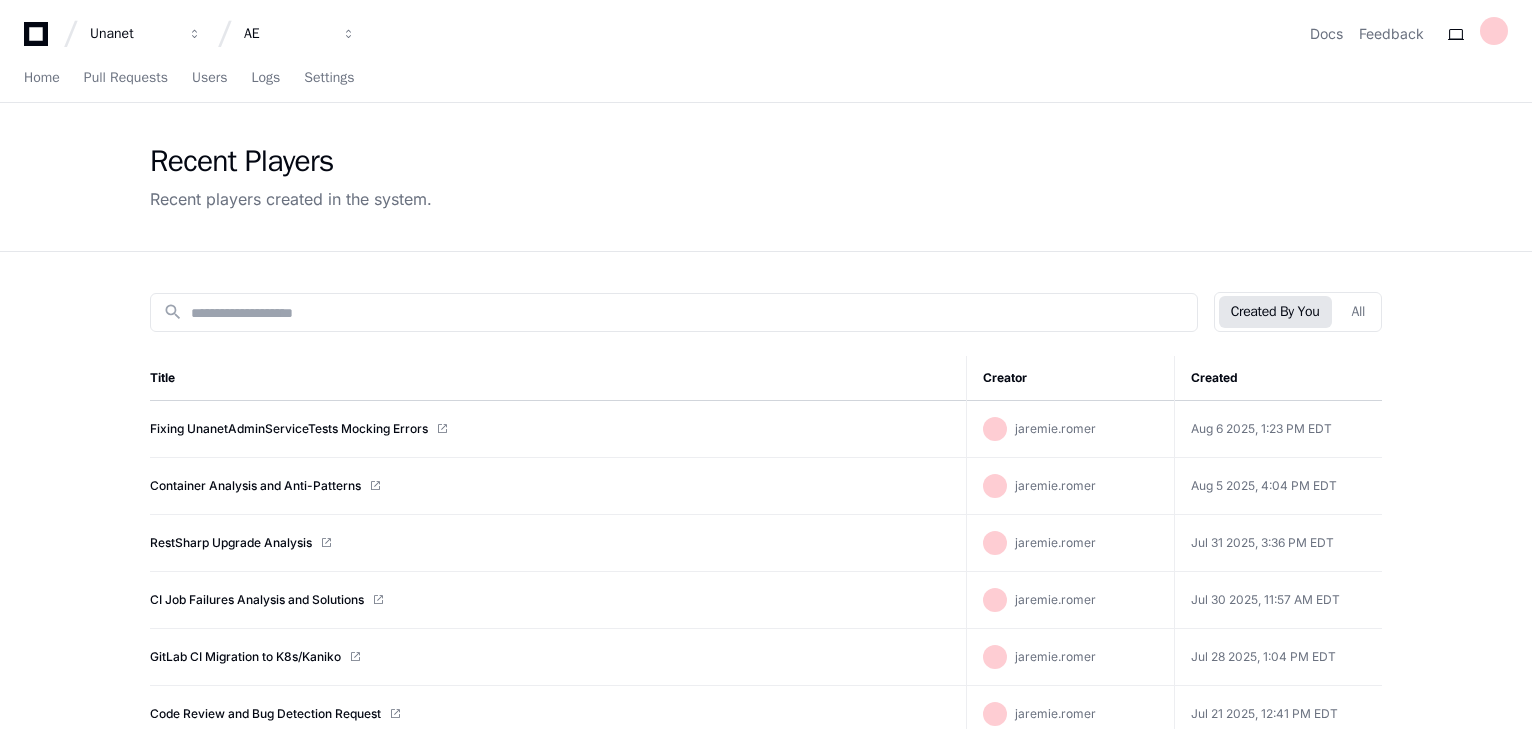 click on "search  Created By You   All" 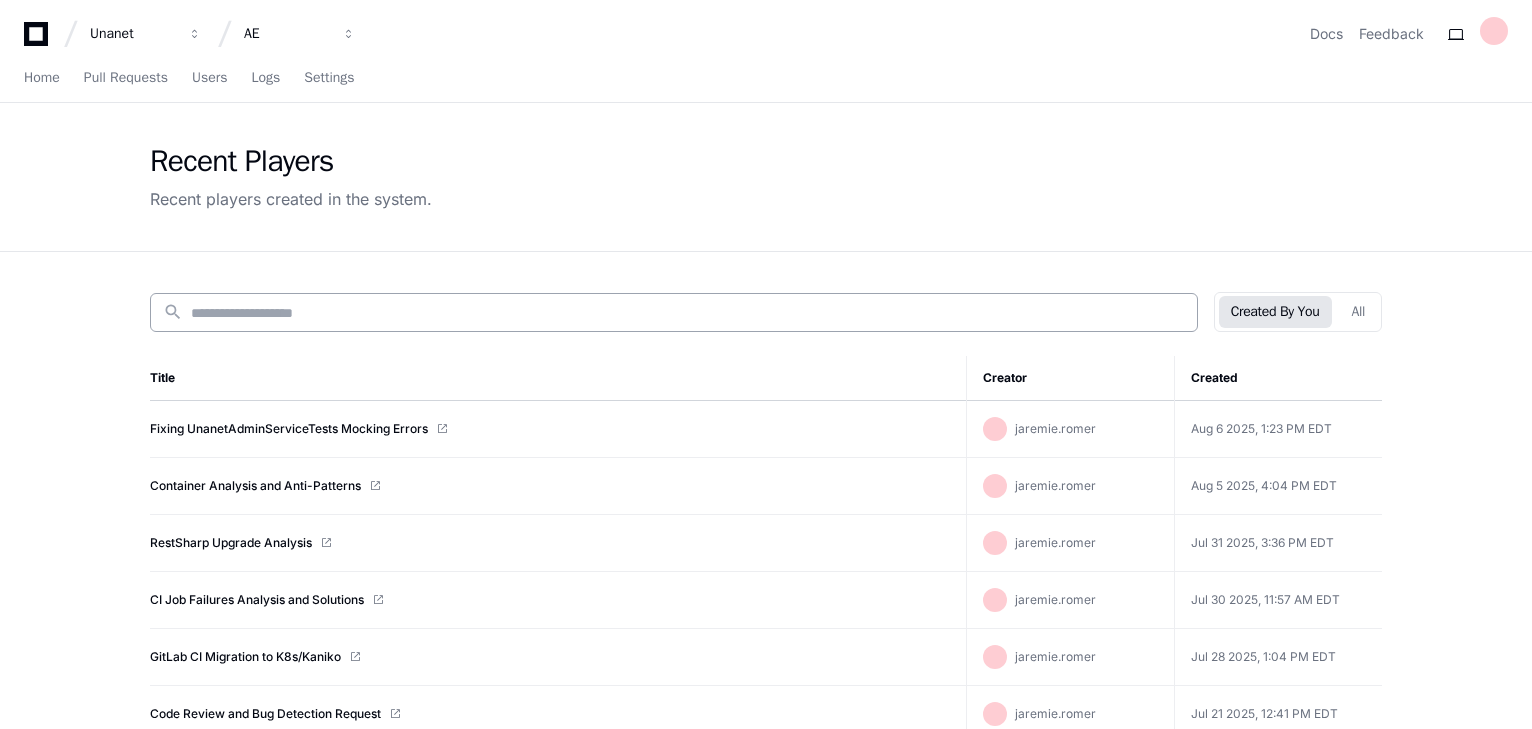 drag, startPoint x: 283, startPoint y: 268, endPoint x: 283, endPoint y: 302, distance: 34 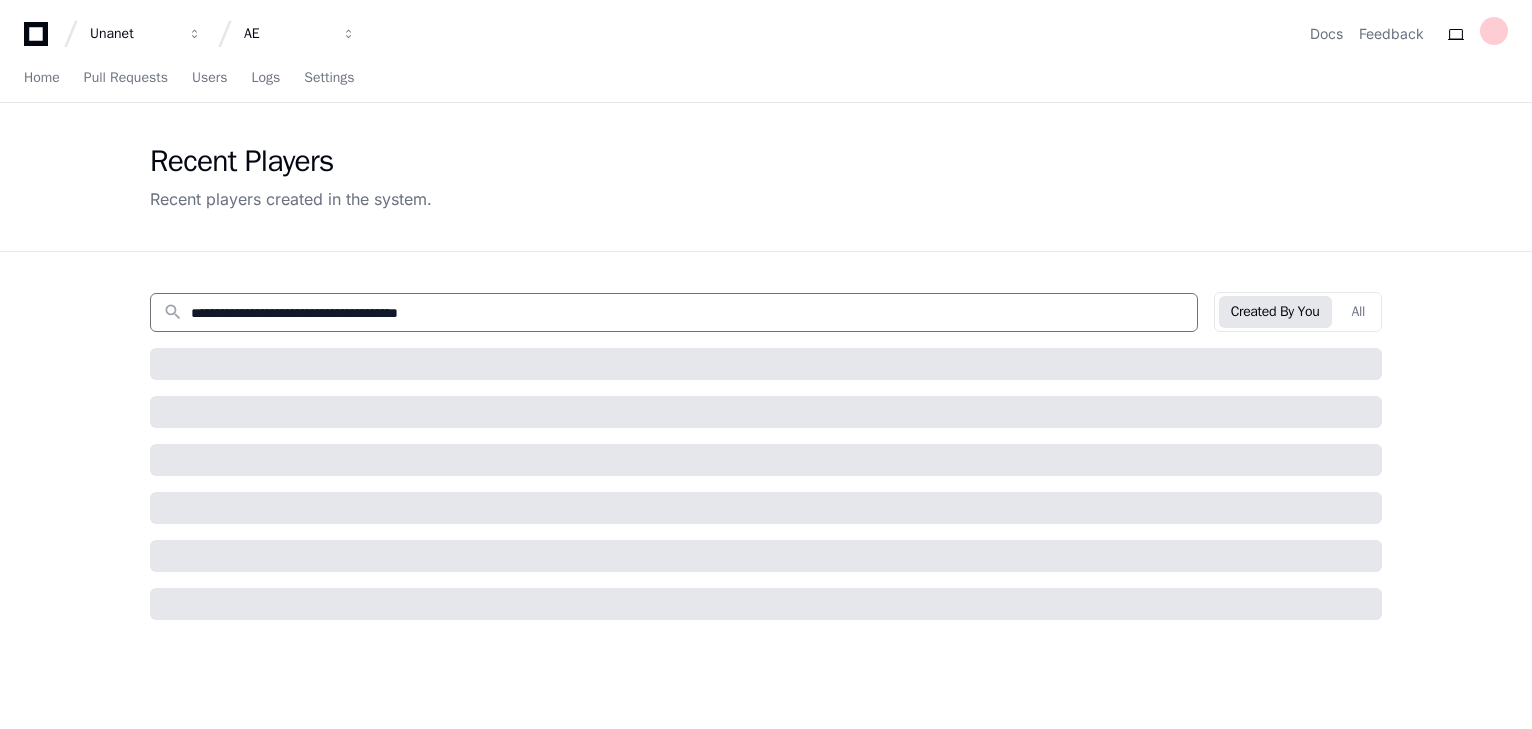 type on "**********" 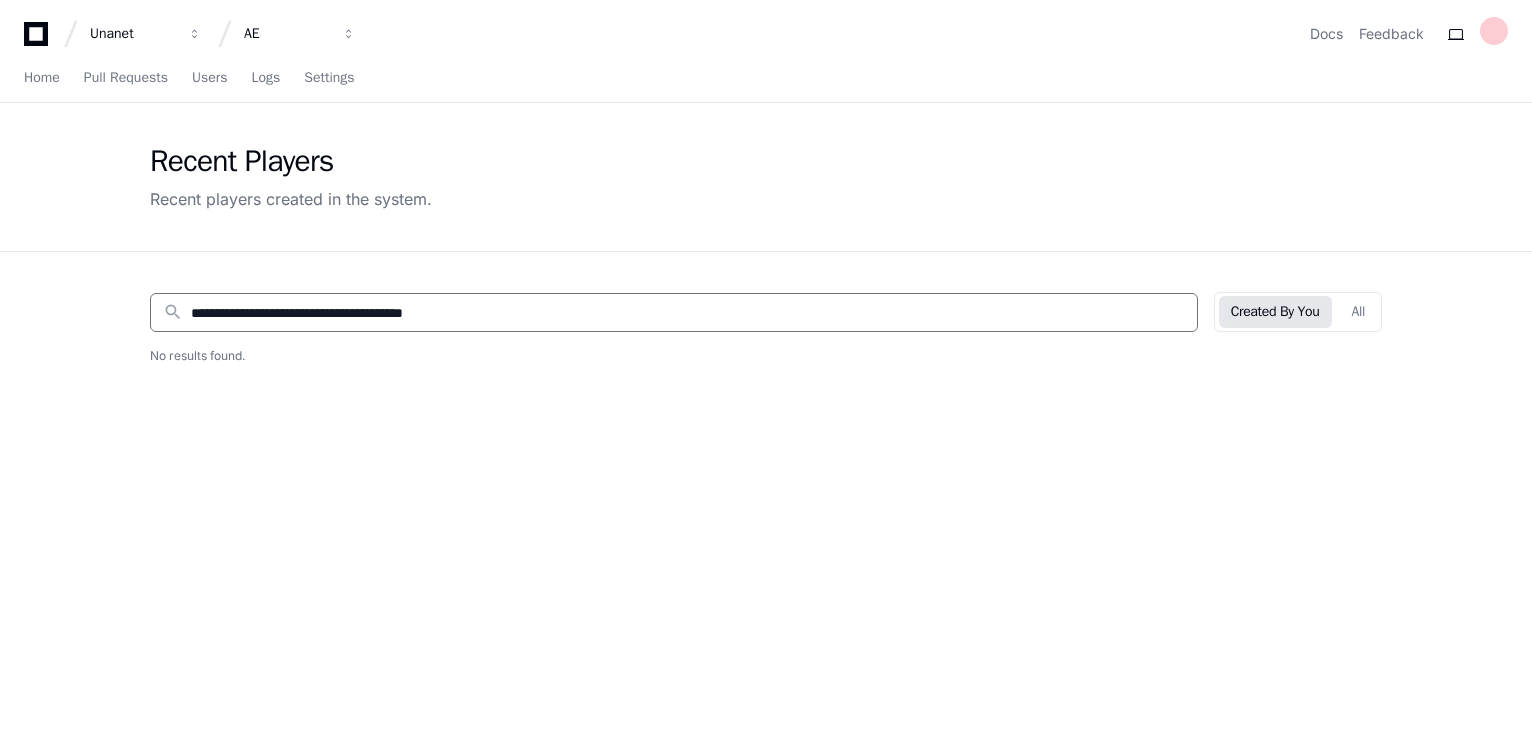 type 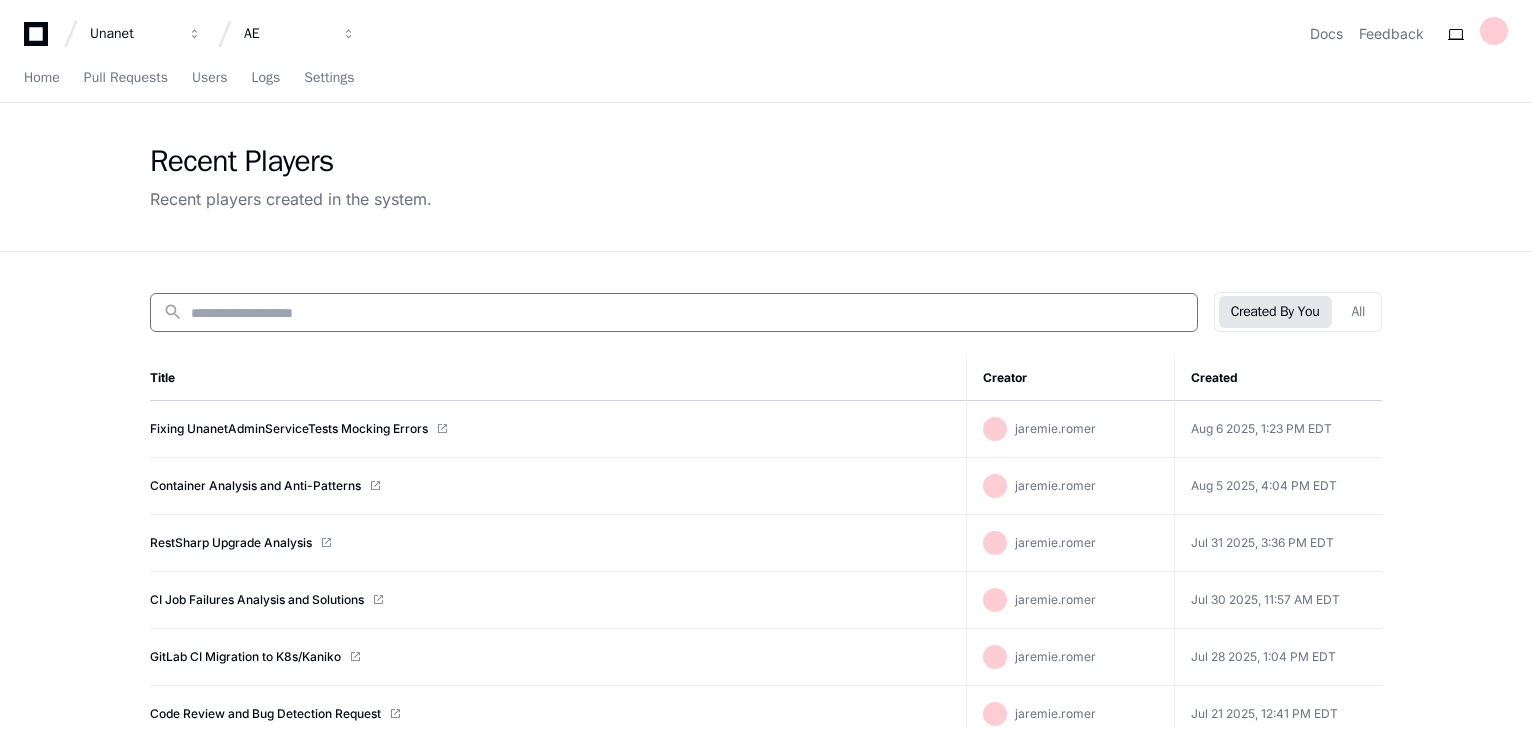 click on "Recent players created in the system." 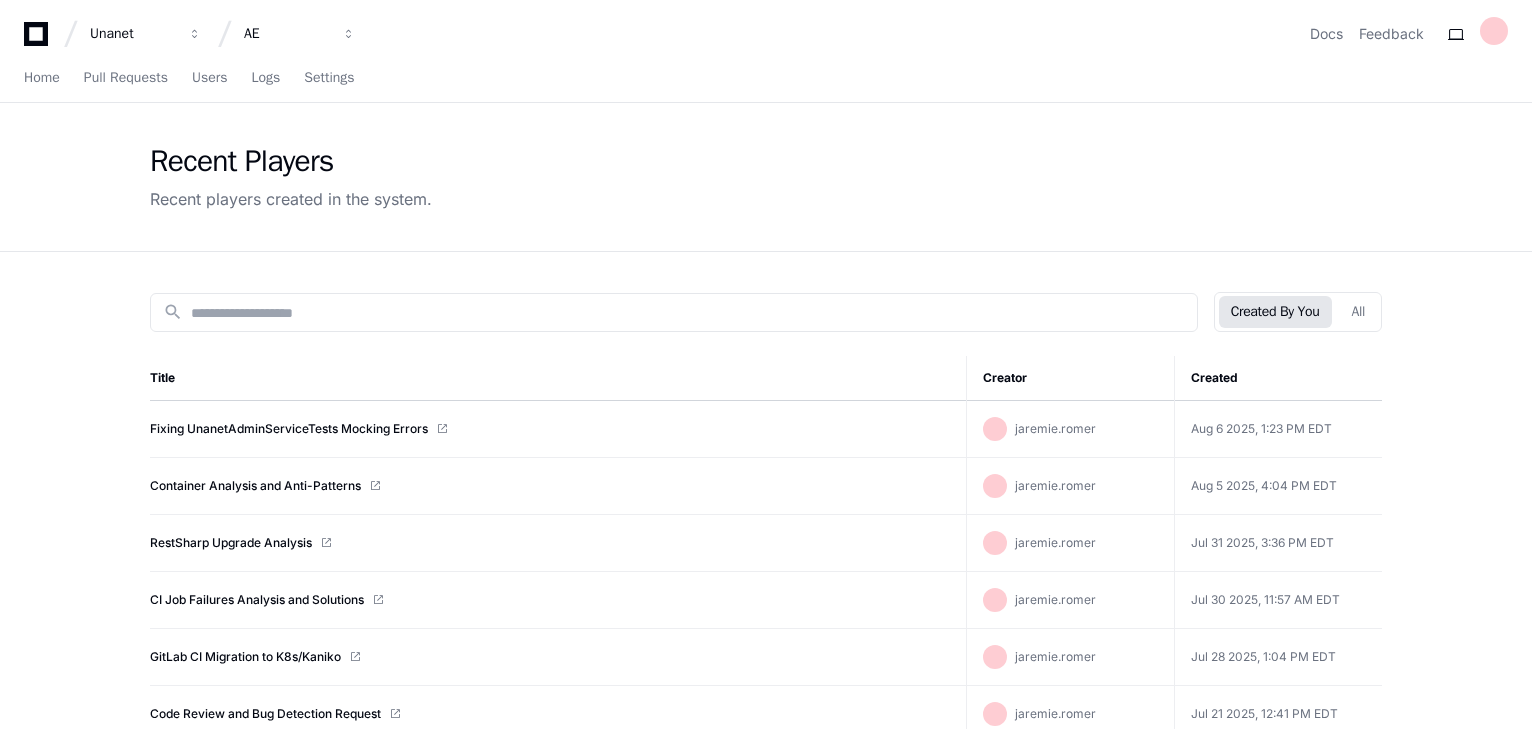 click 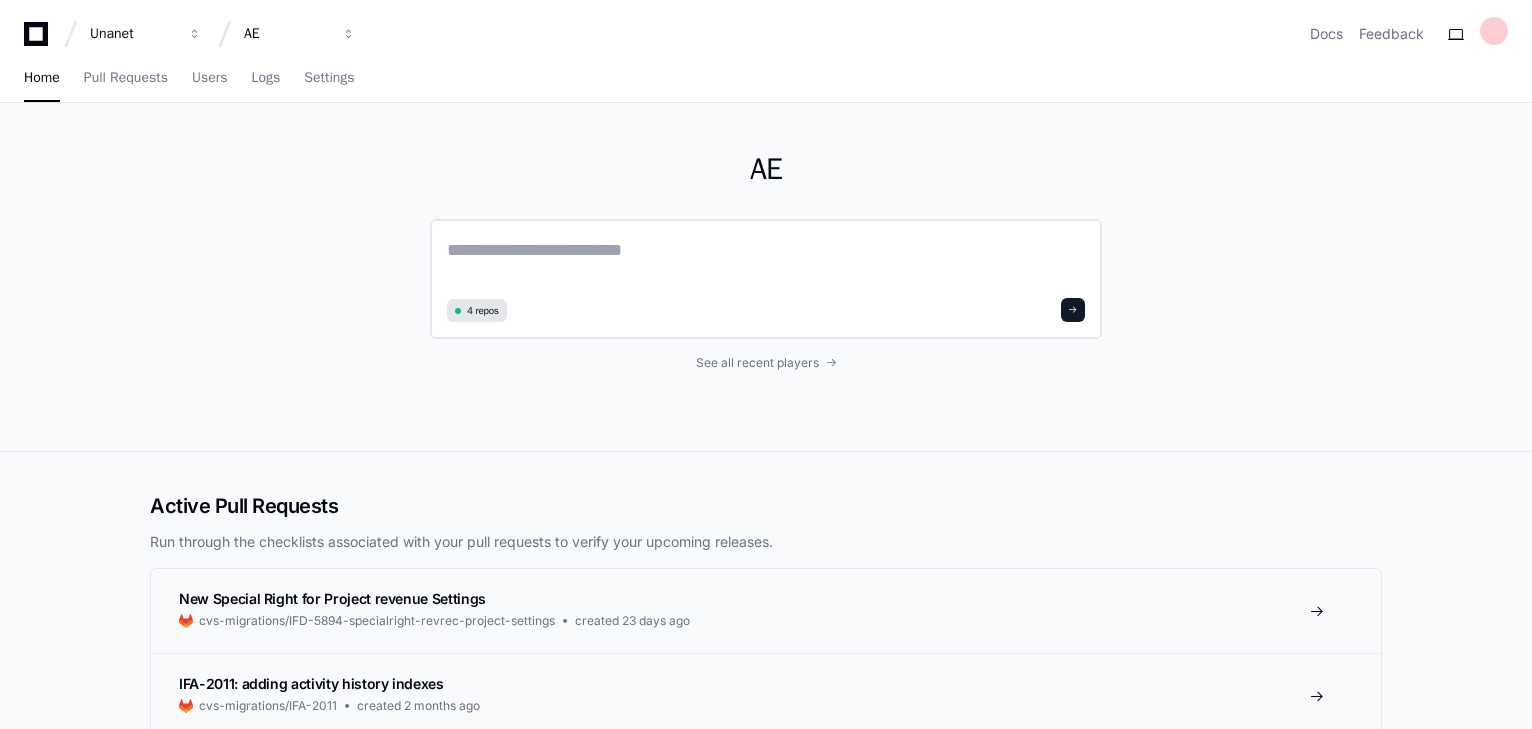 click 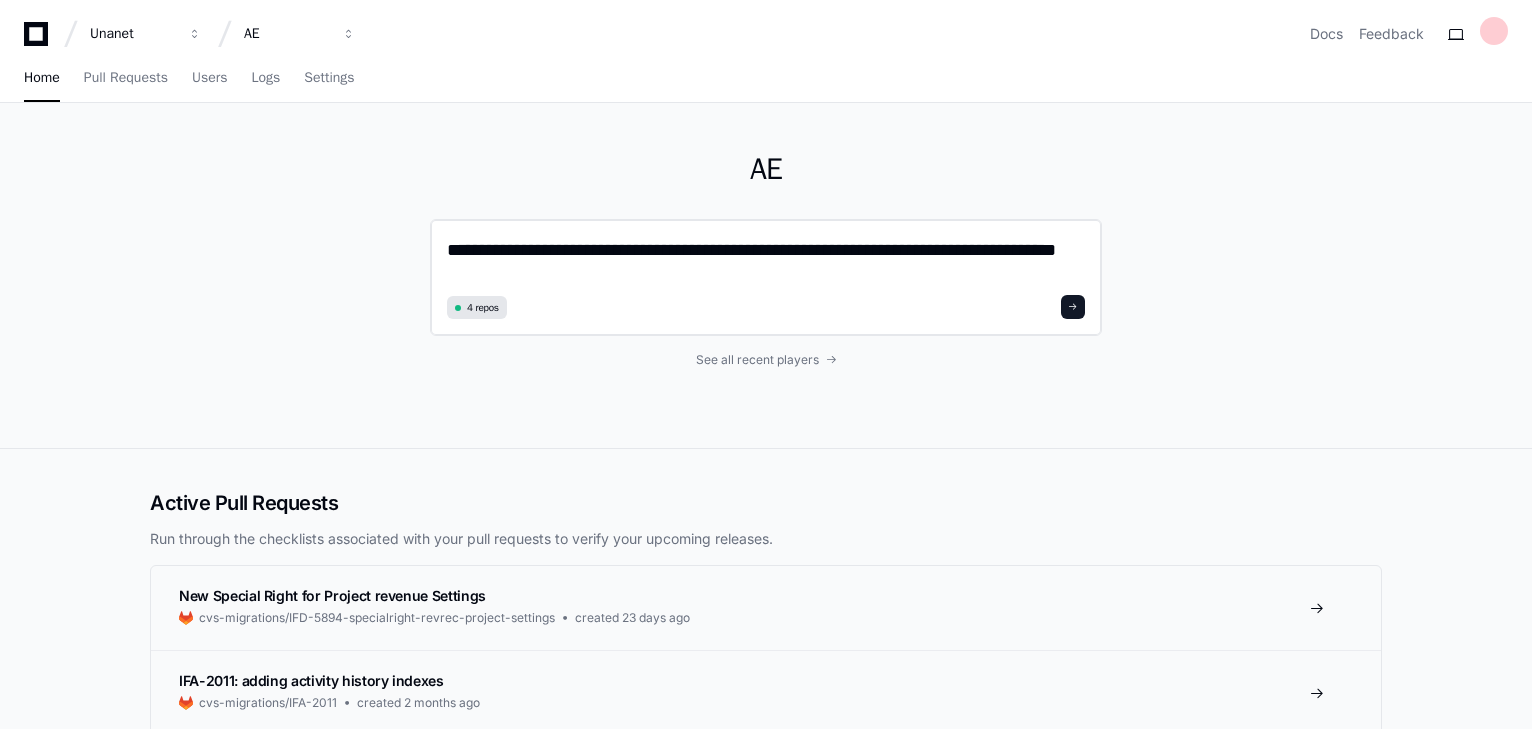 scroll, scrollTop: 0, scrollLeft: 0, axis: both 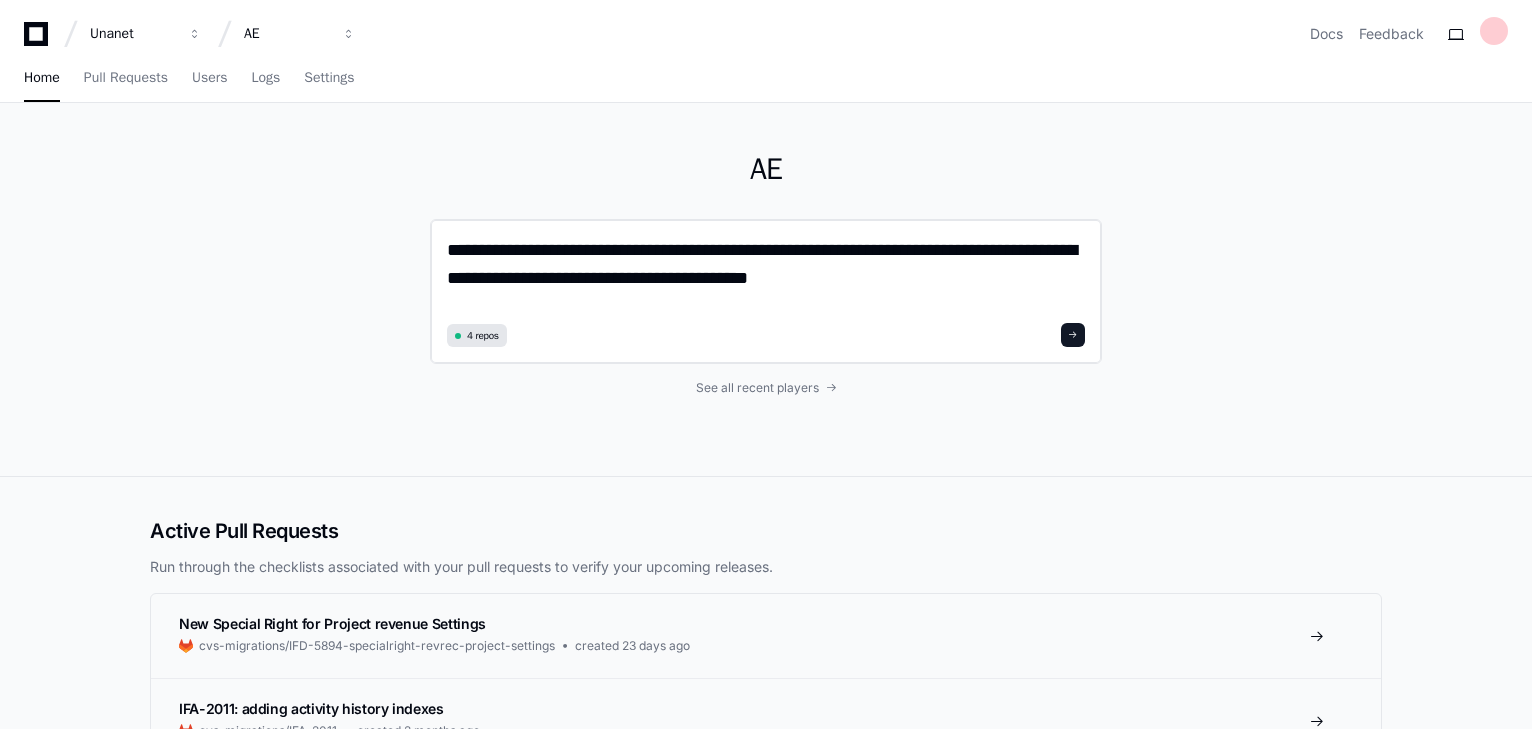 click on "**********" 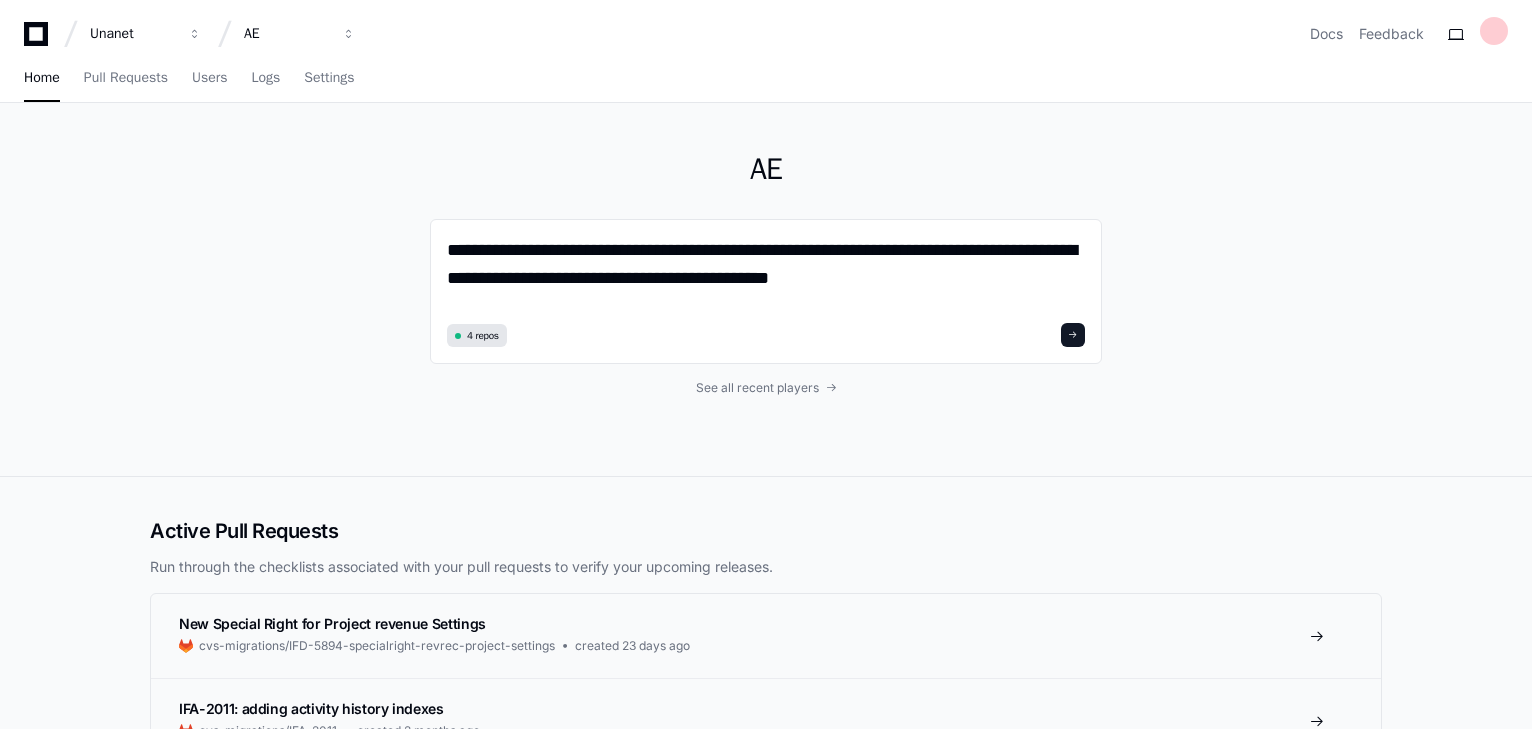 click on "**********" 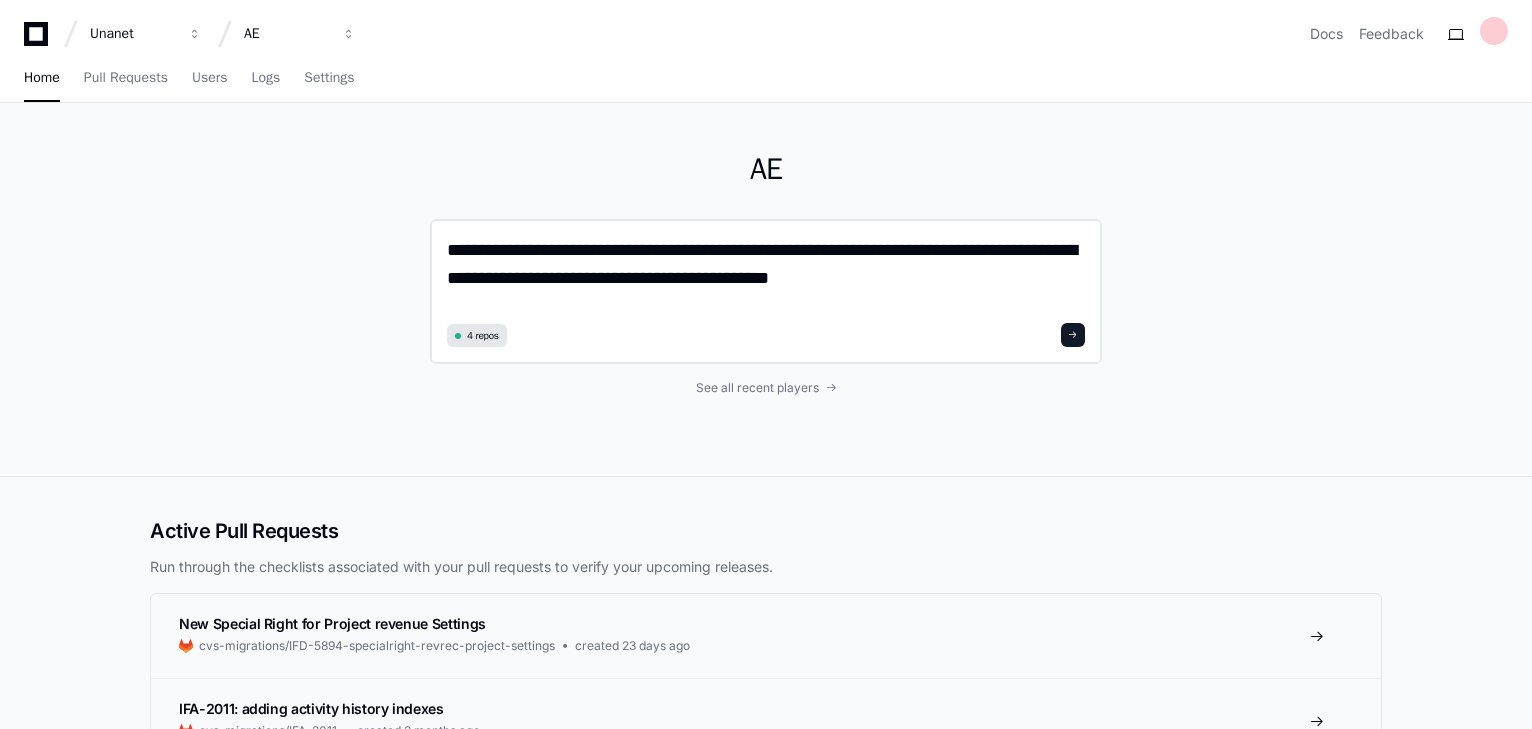 click on "**********" 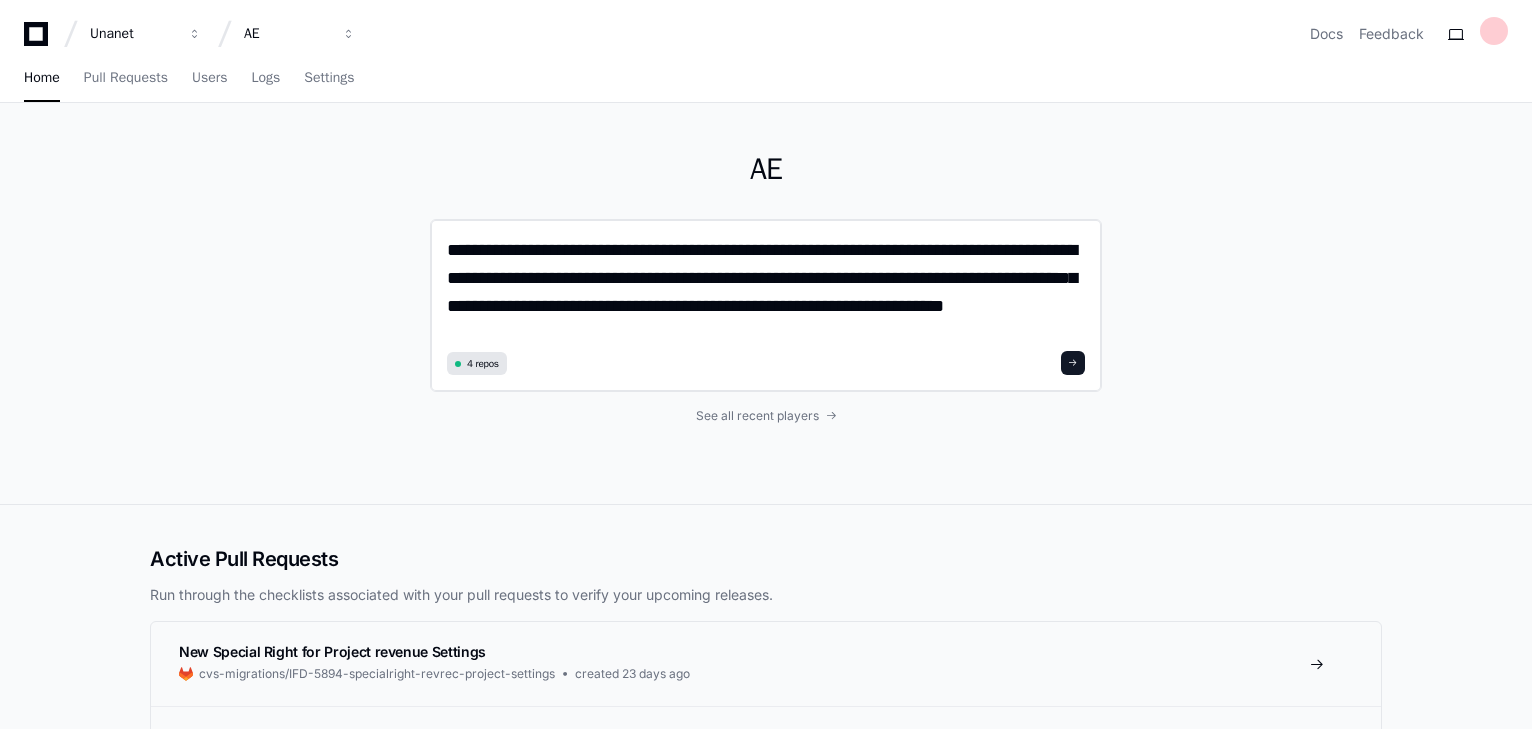 scroll, scrollTop: 0, scrollLeft: 0, axis: both 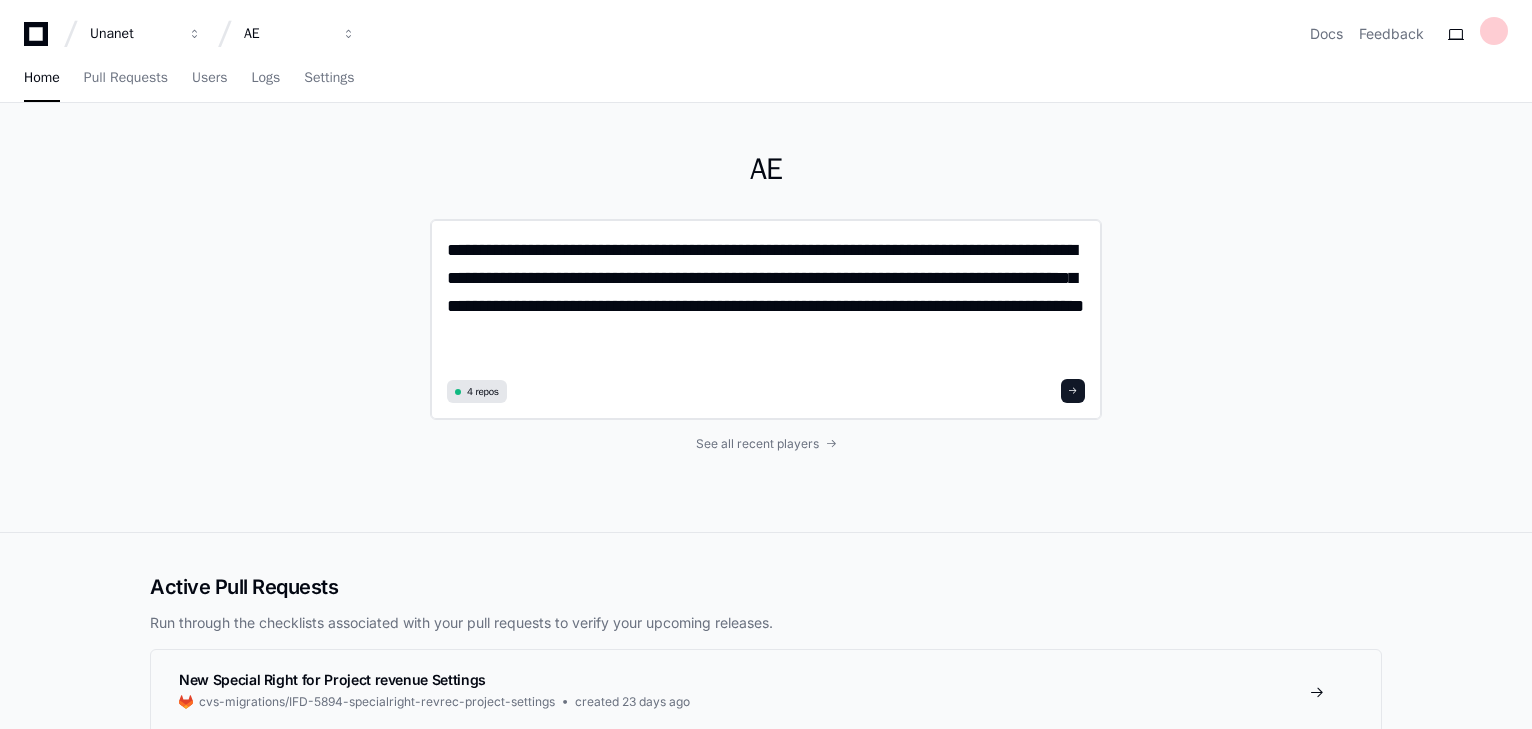drag, startPoint x: 612, startPoint y: 330, endPoint x: 641, endPoint y: 312, distance: 34.132095 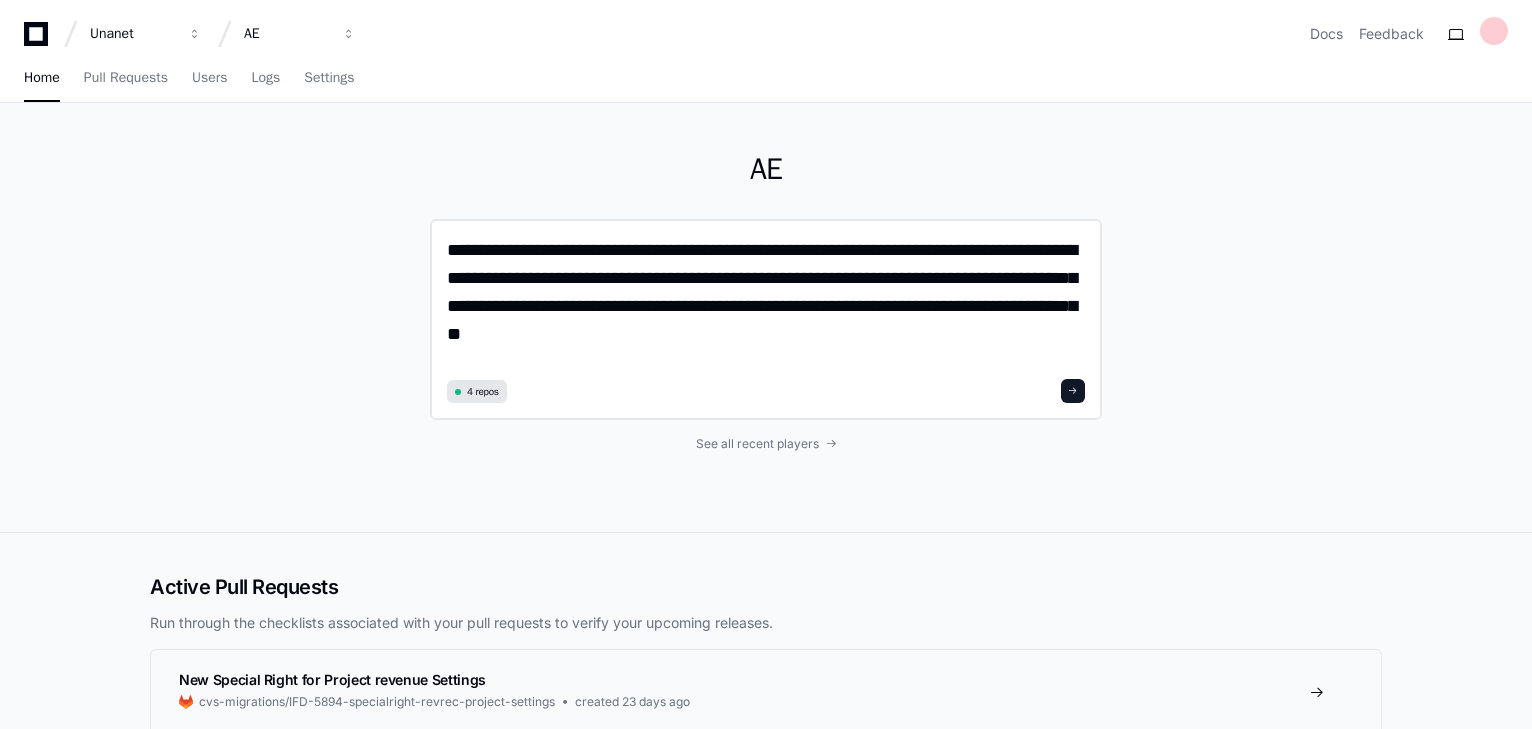 click on "**********" 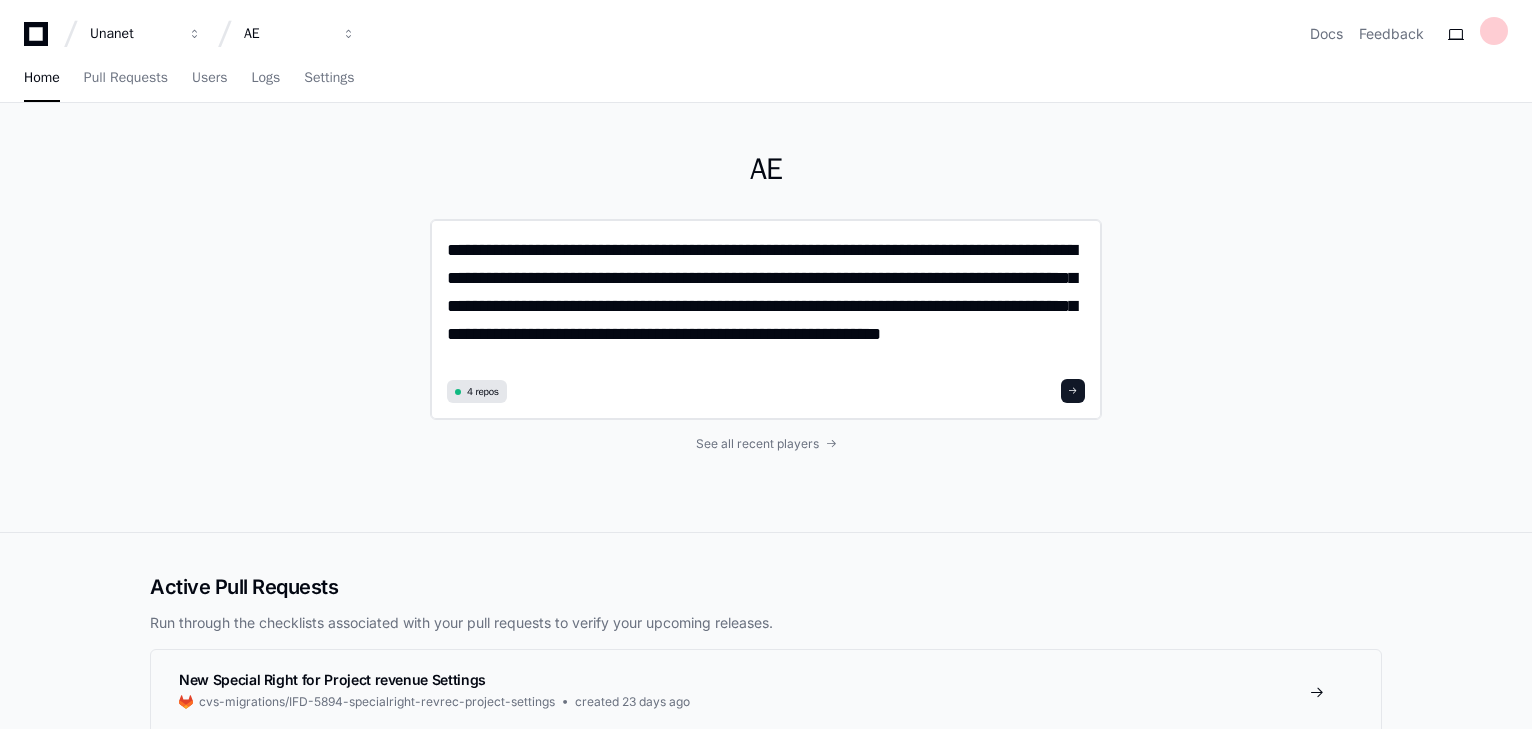scroll, scrollTop: 0, scrollLeft: 0, axis: both 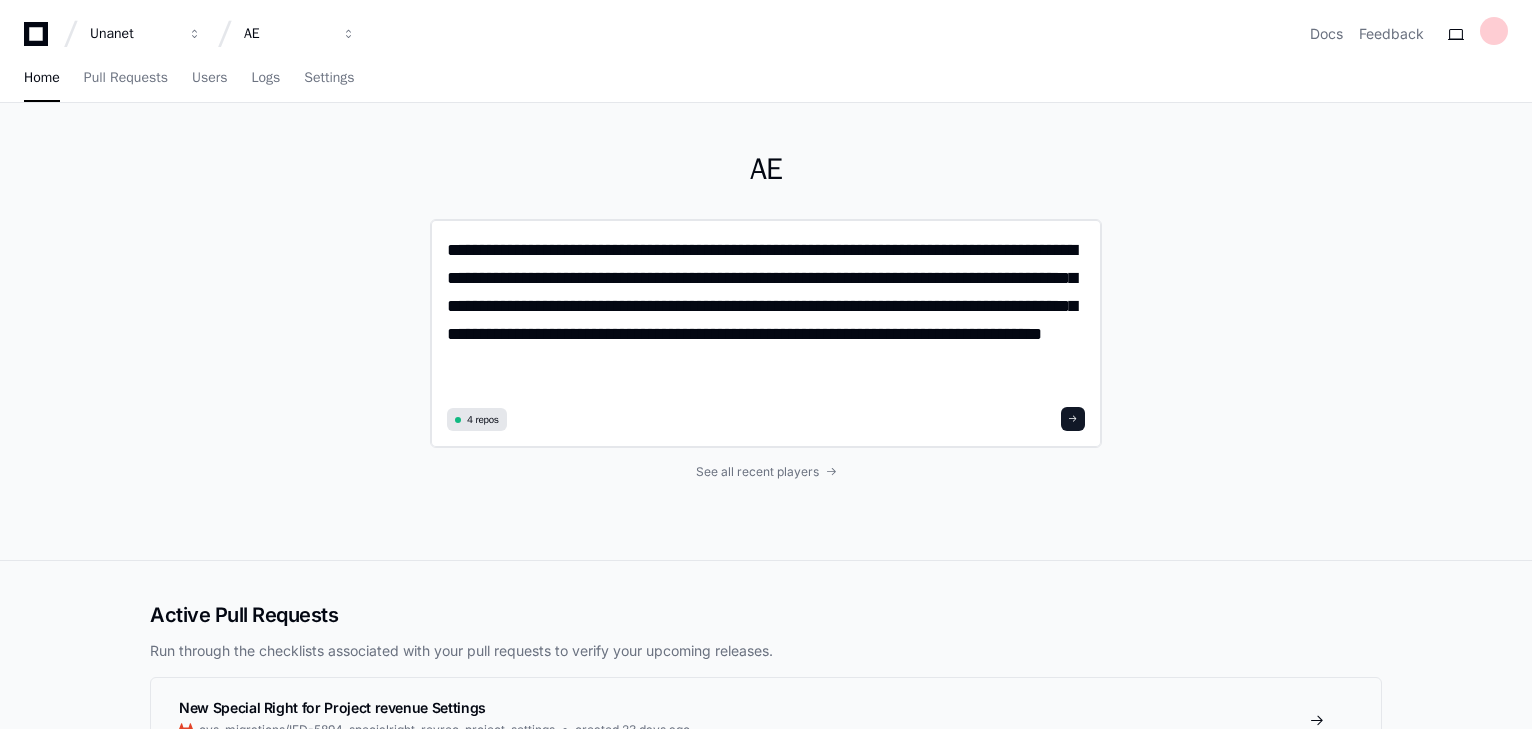 type on "**********" 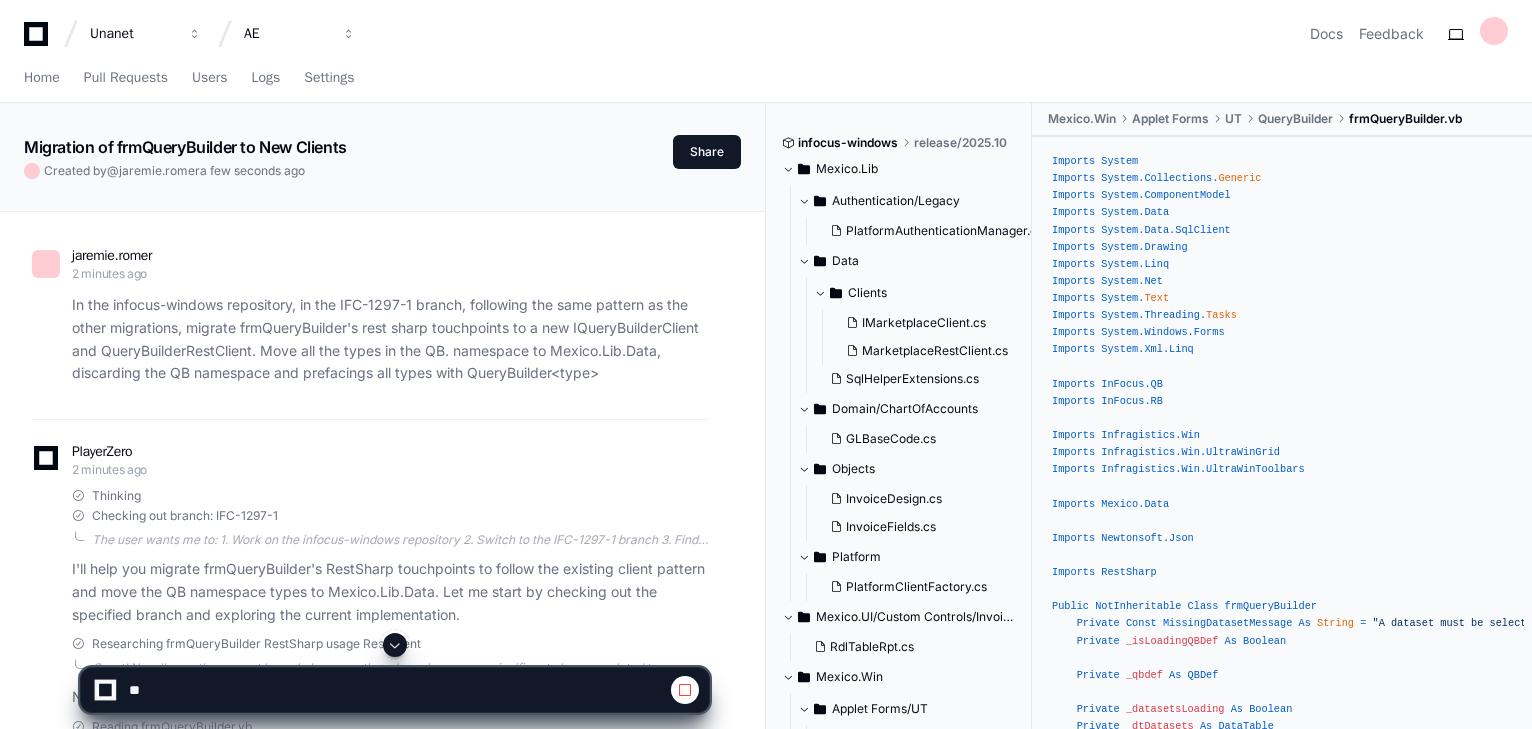 click 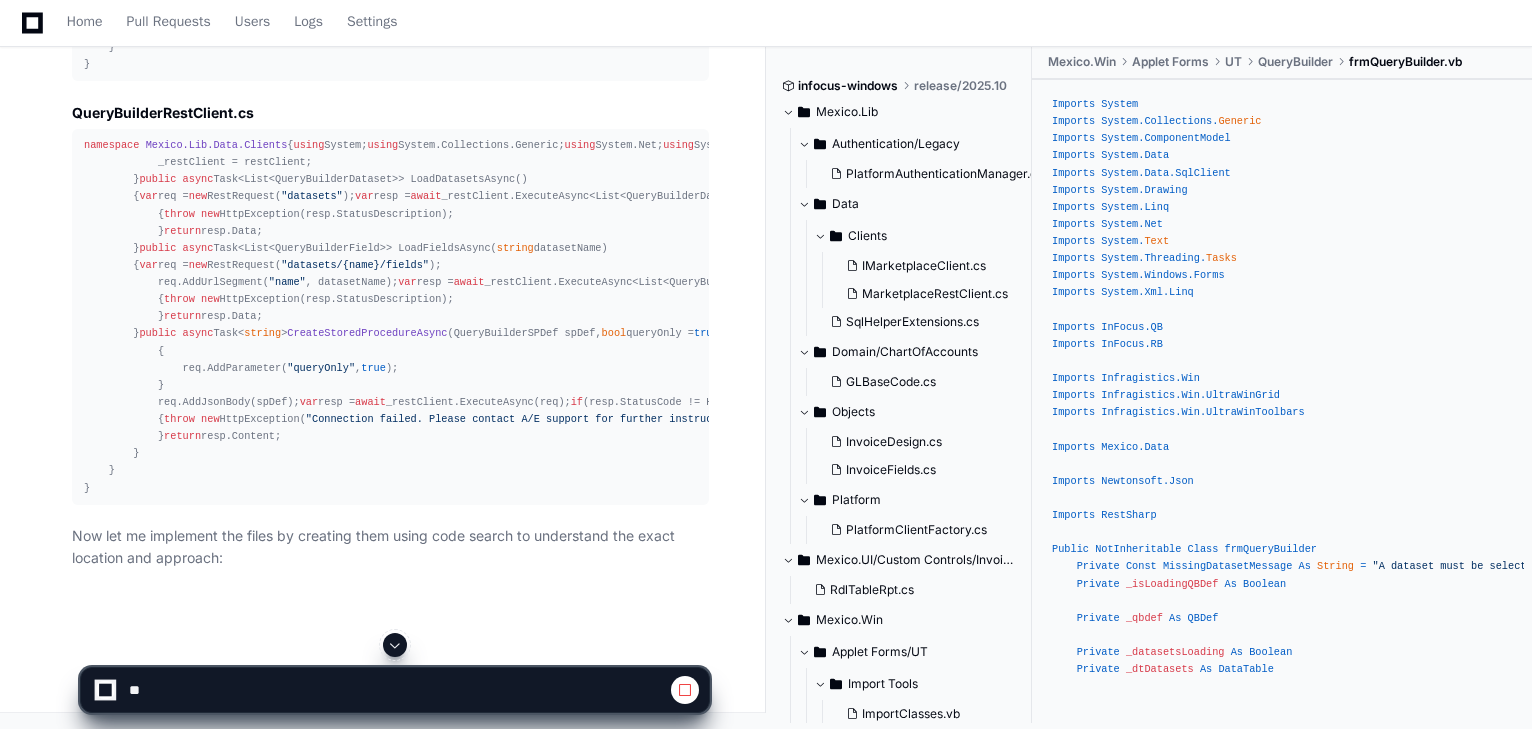scroll, scrollTop: 3044, scrollLeft: 0, axis: vertical 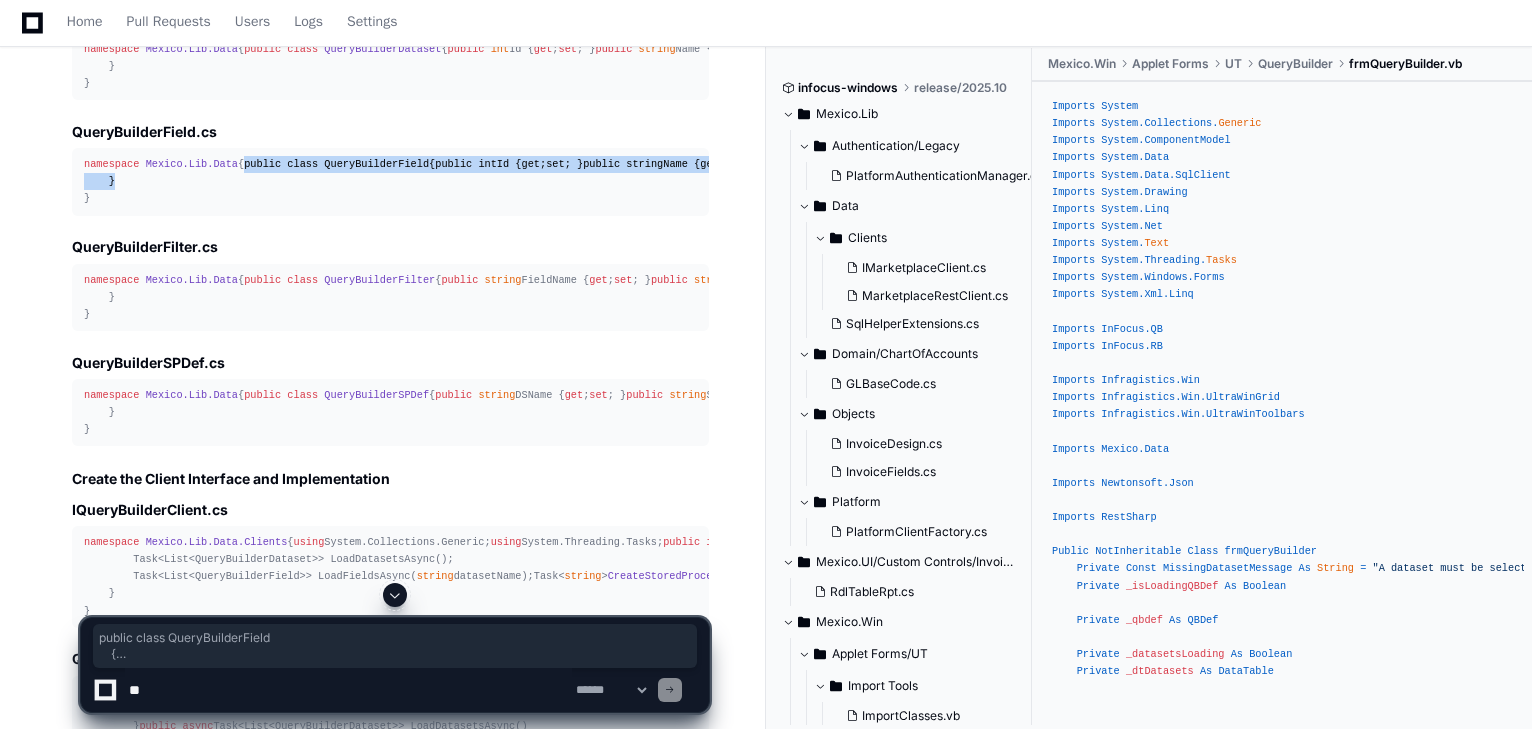drag, startPoint x: 120, startPoint y: 512, endPoint x: 104, endPoint y: 303, distance: 209.61154 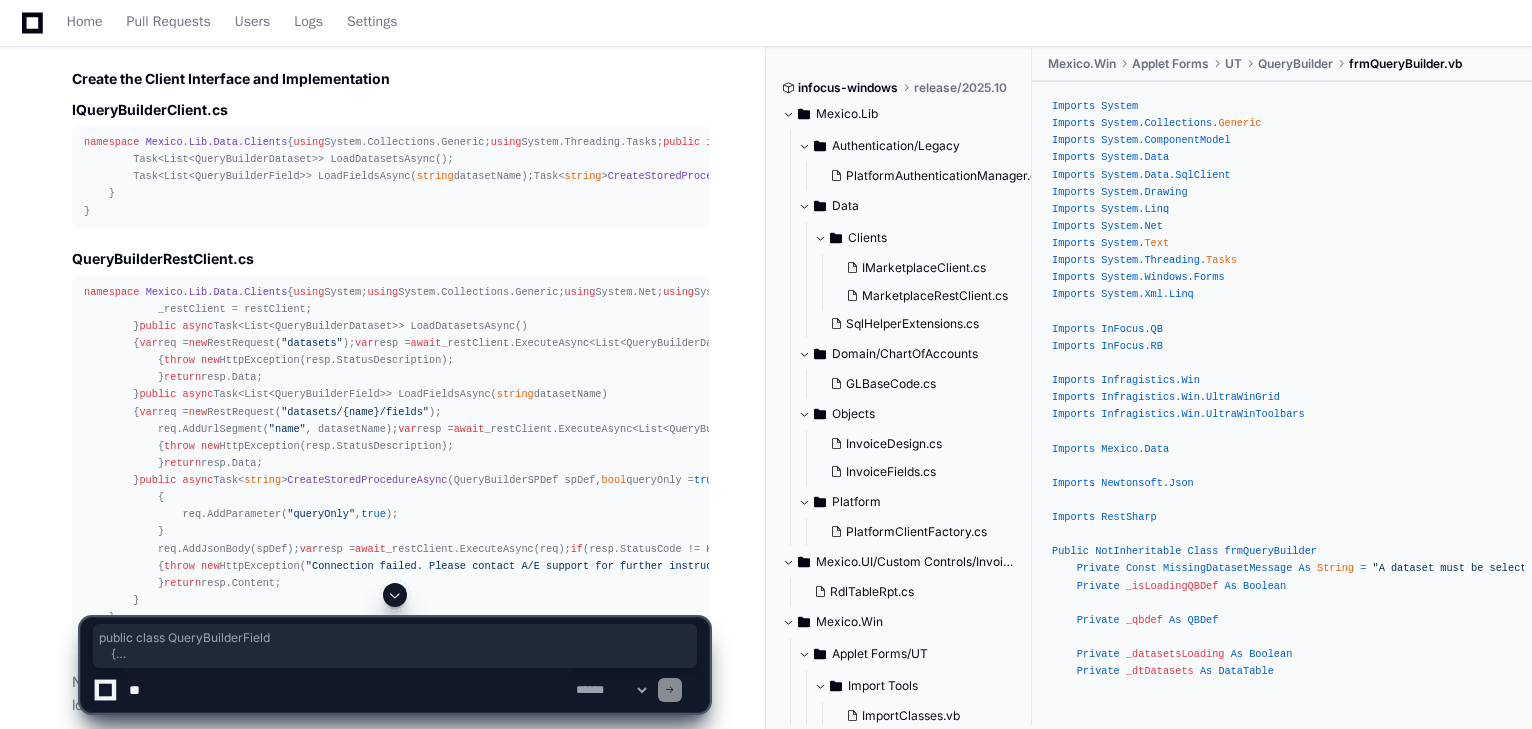 scroll, scrollTop: 2324, scrollLeft: 0, axis: vertical 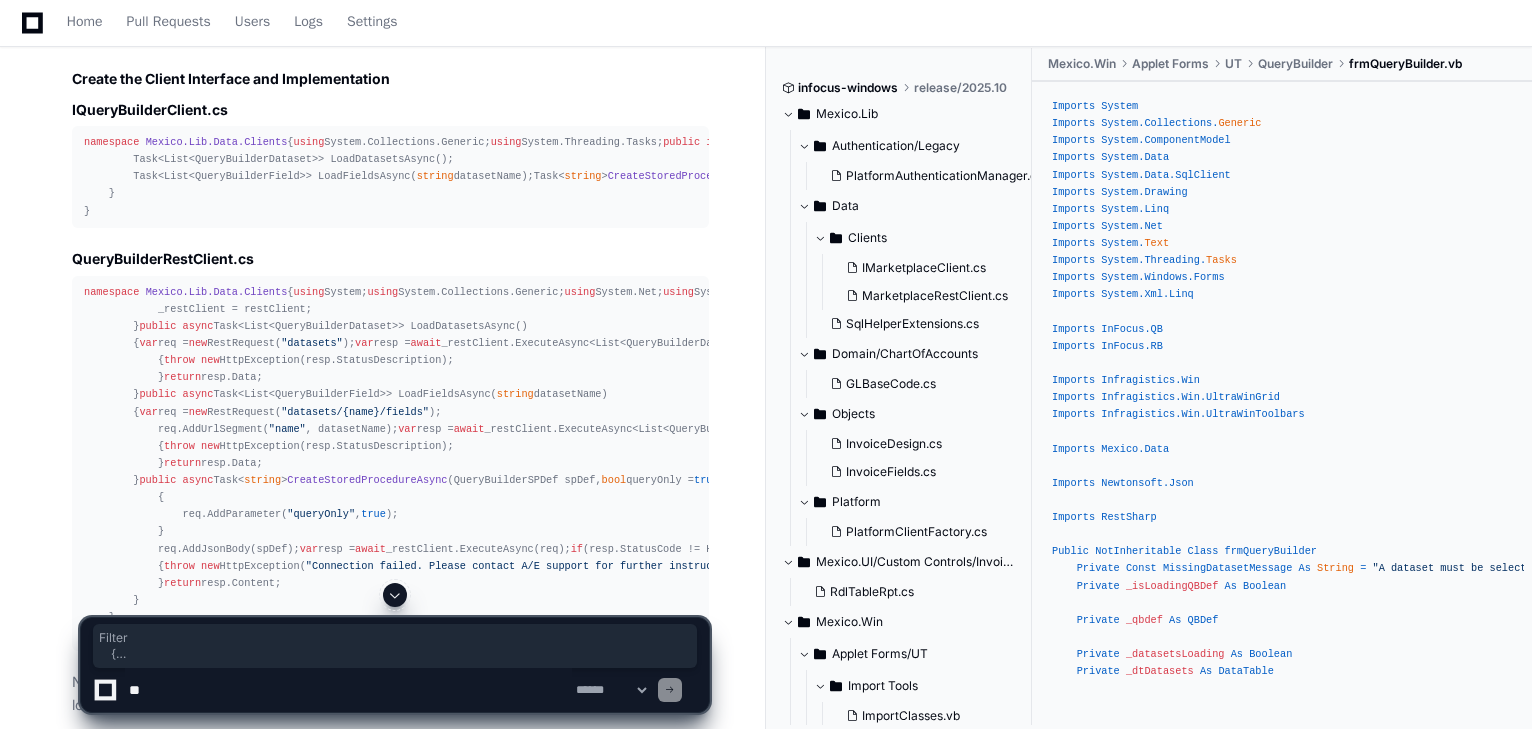 drag, startPoint x: 120, startPoint y: 399, endPoint x: 245, endPoint y: 236, distance: 205.41179 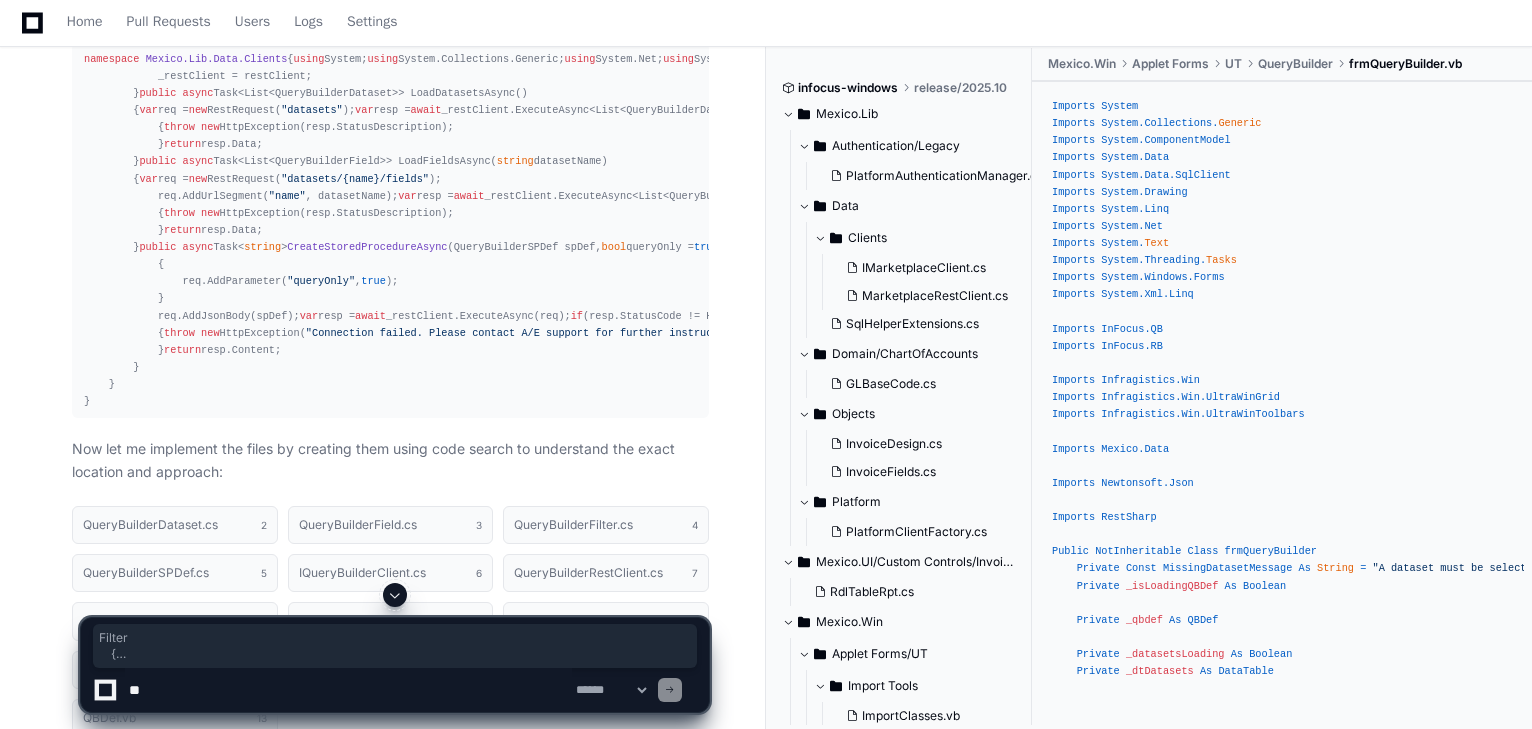 scroll, scrollTop: 2644, scrollLeft: 0, axis: vertical 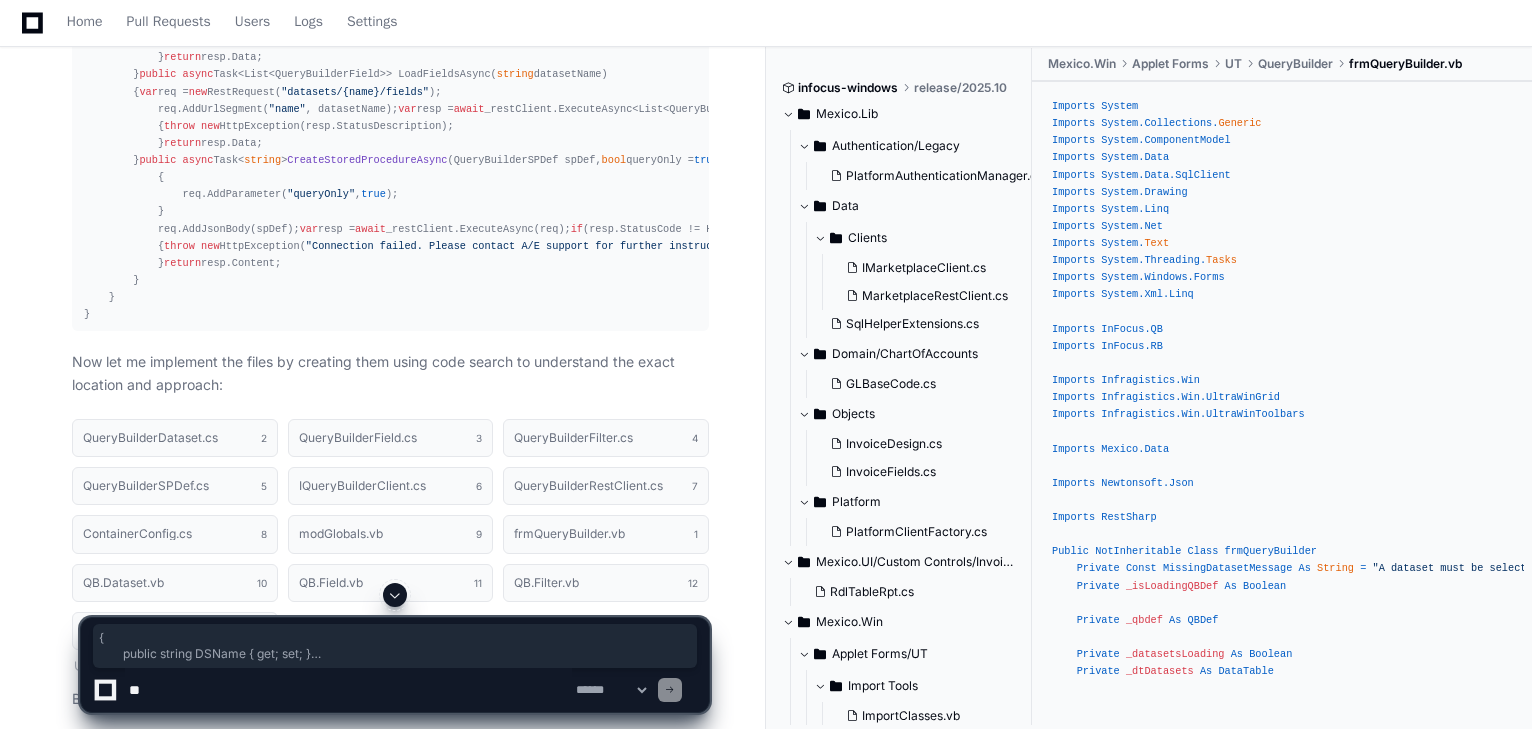 drag, startPoint x: 121, startPoint y: 331, endPoint x: 106, endPoint y: 221, distance: 111.01801 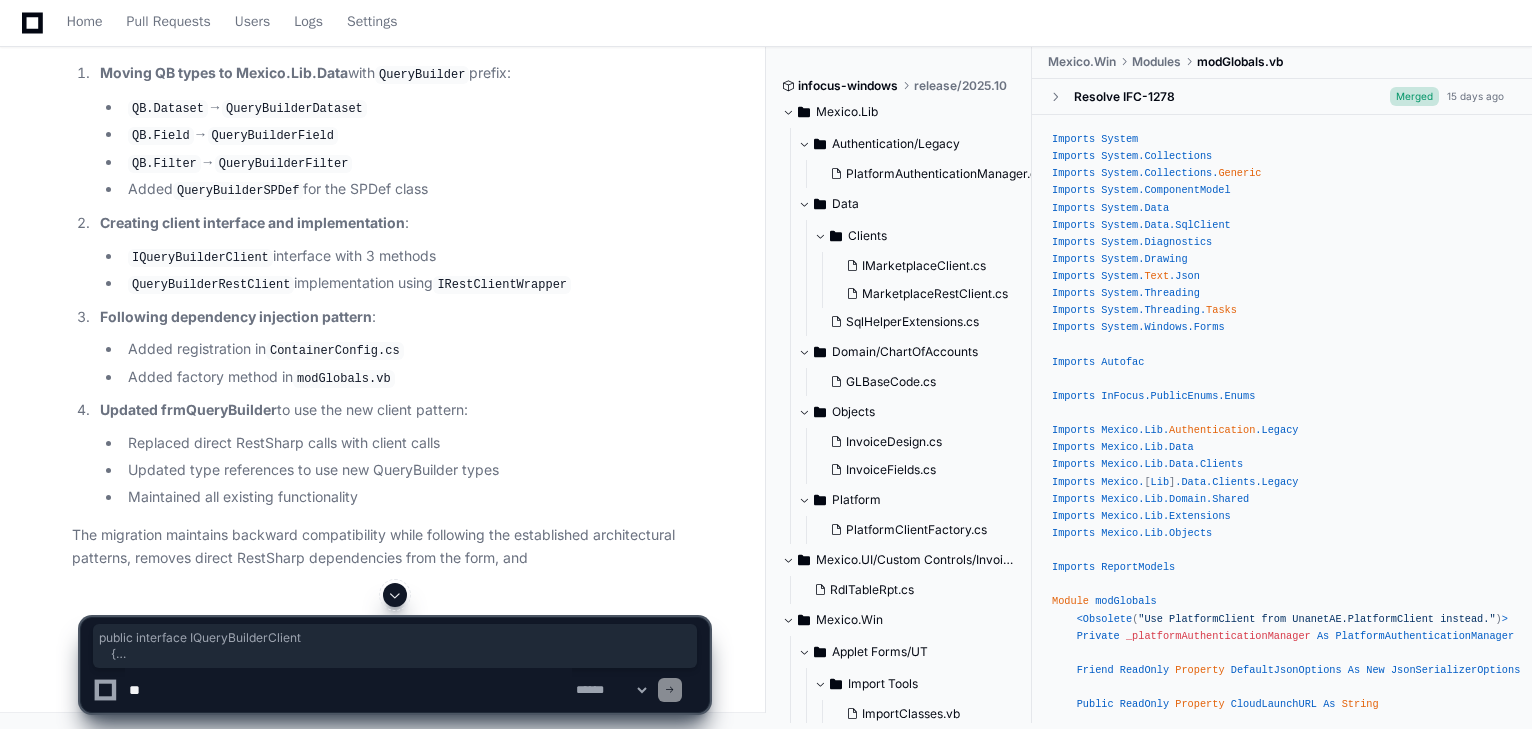 scroll, scrollTop: 8644, scrollLeft: 0, axis: vertical 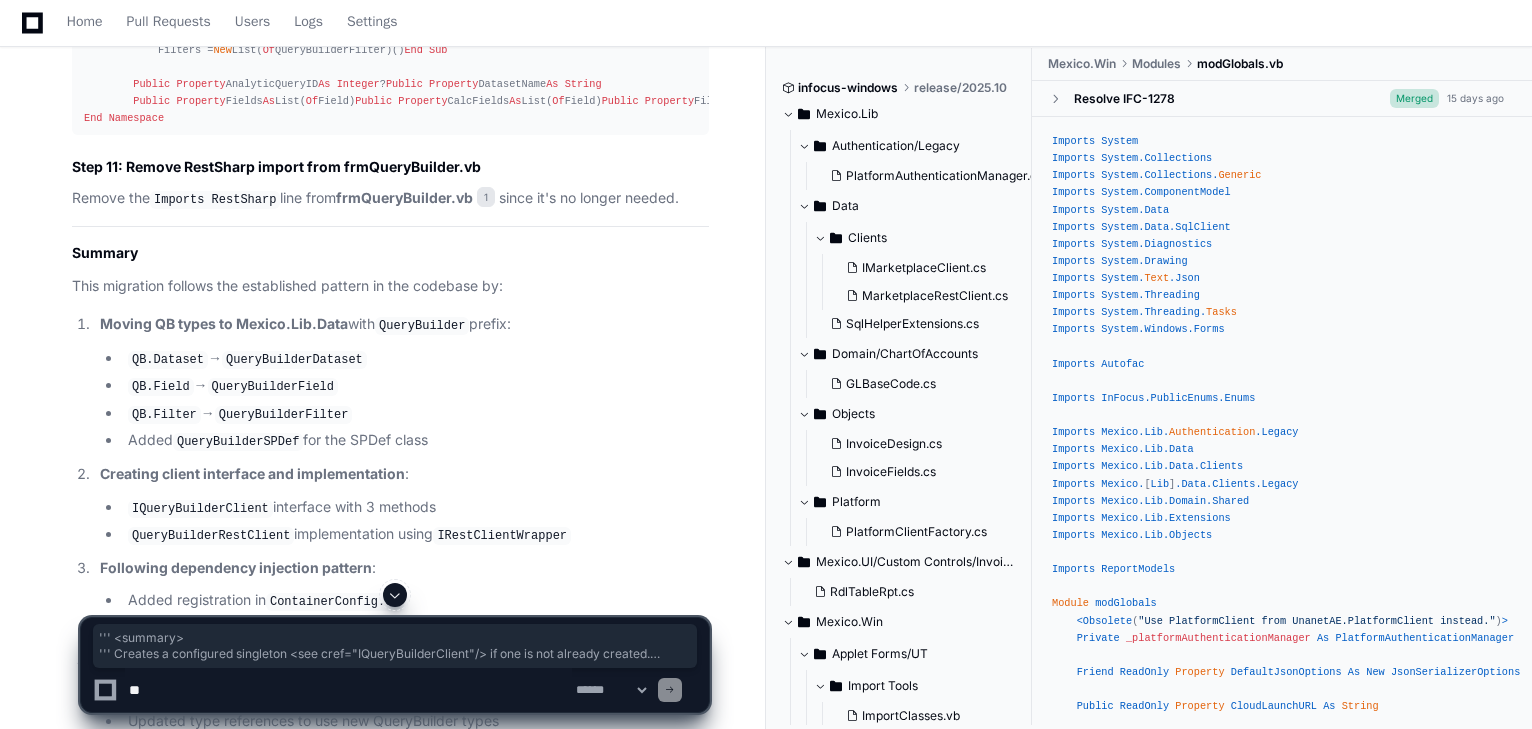 drag, startPoint x: 160, startPoint y: 361, endPoint x: 74, endPoint y: 126, distance: 250.24188 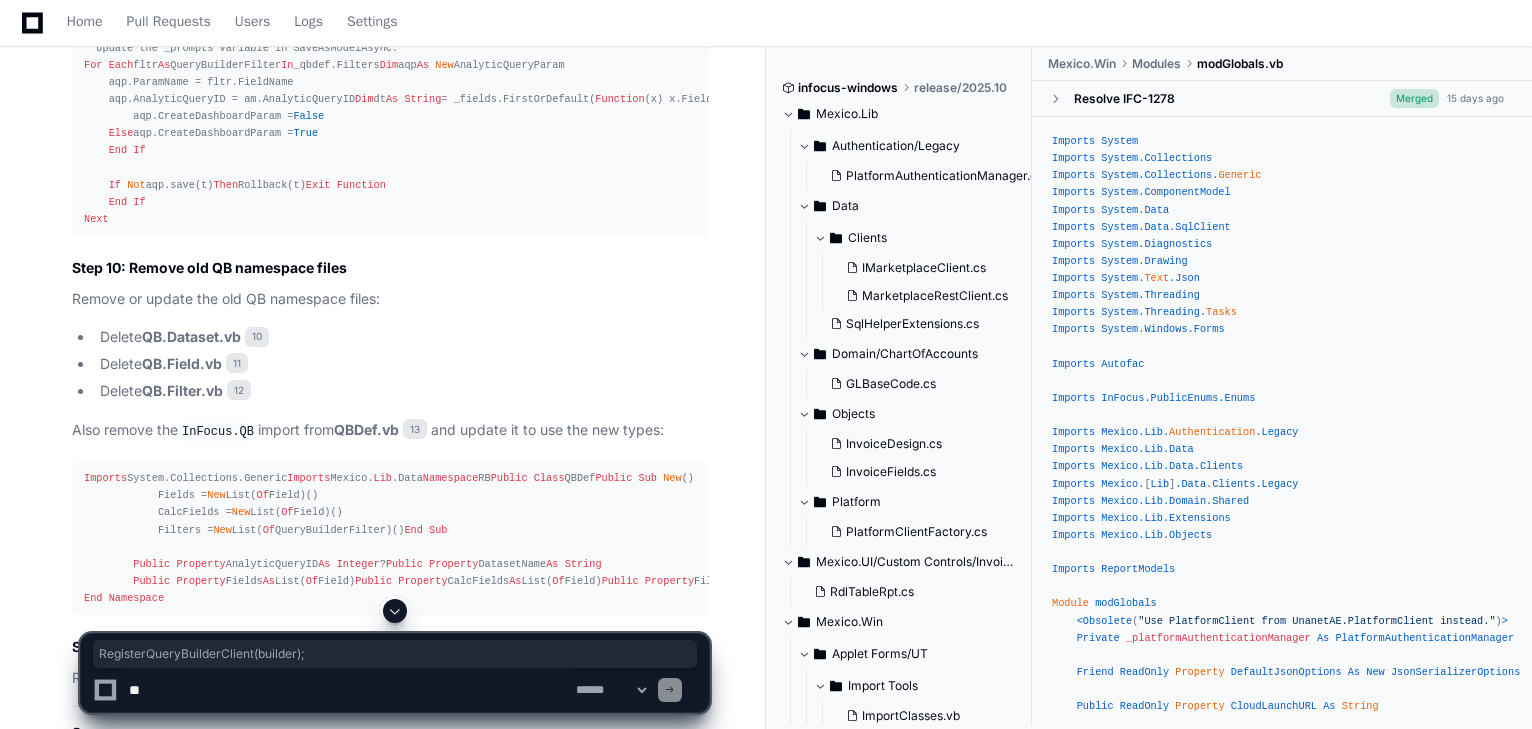 drag, startPoint x: 308, startPoint y: 468, endPoint x: 106, endPoint y: 468, distance: 202 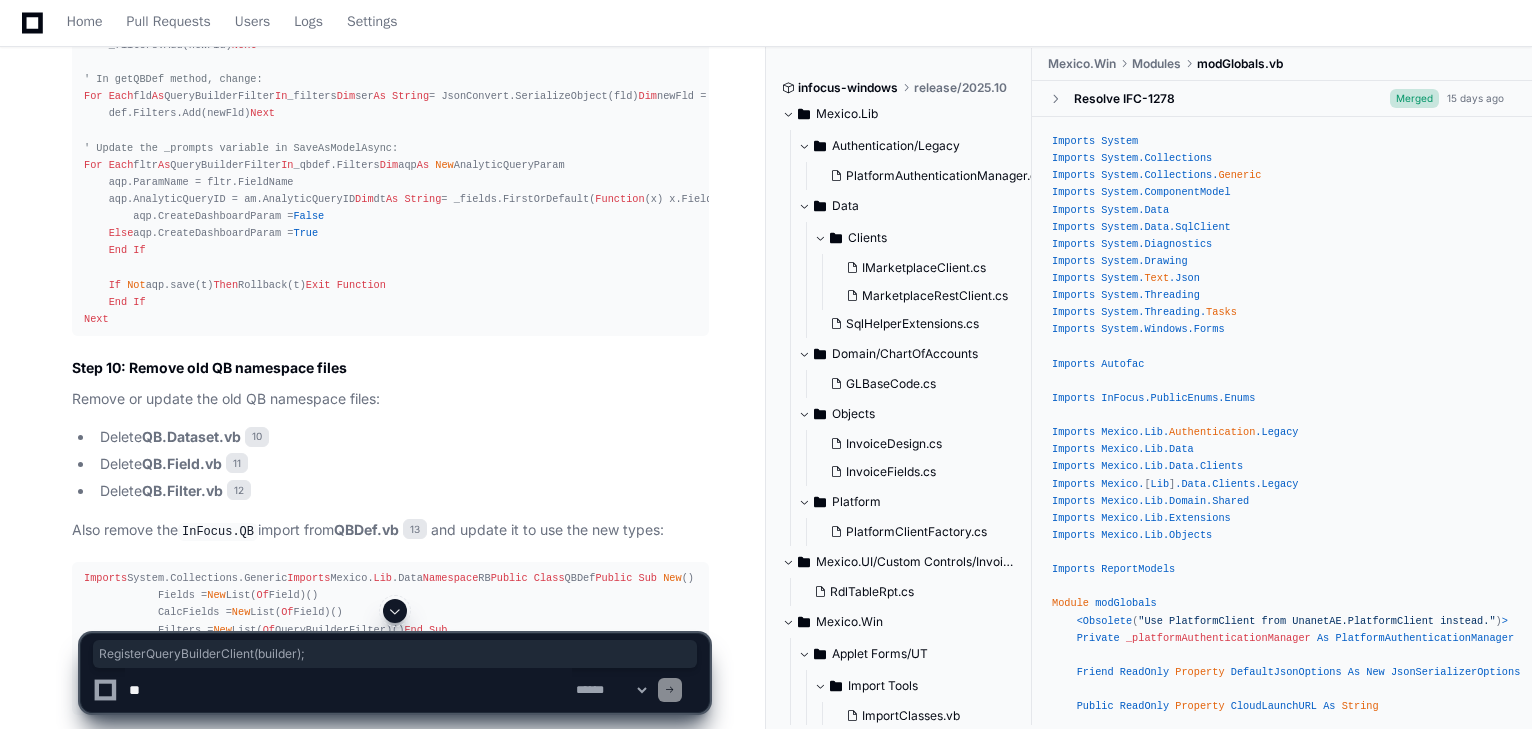 scroll, scrollTop: 8004, scrollLeft: 0, axis: vertical 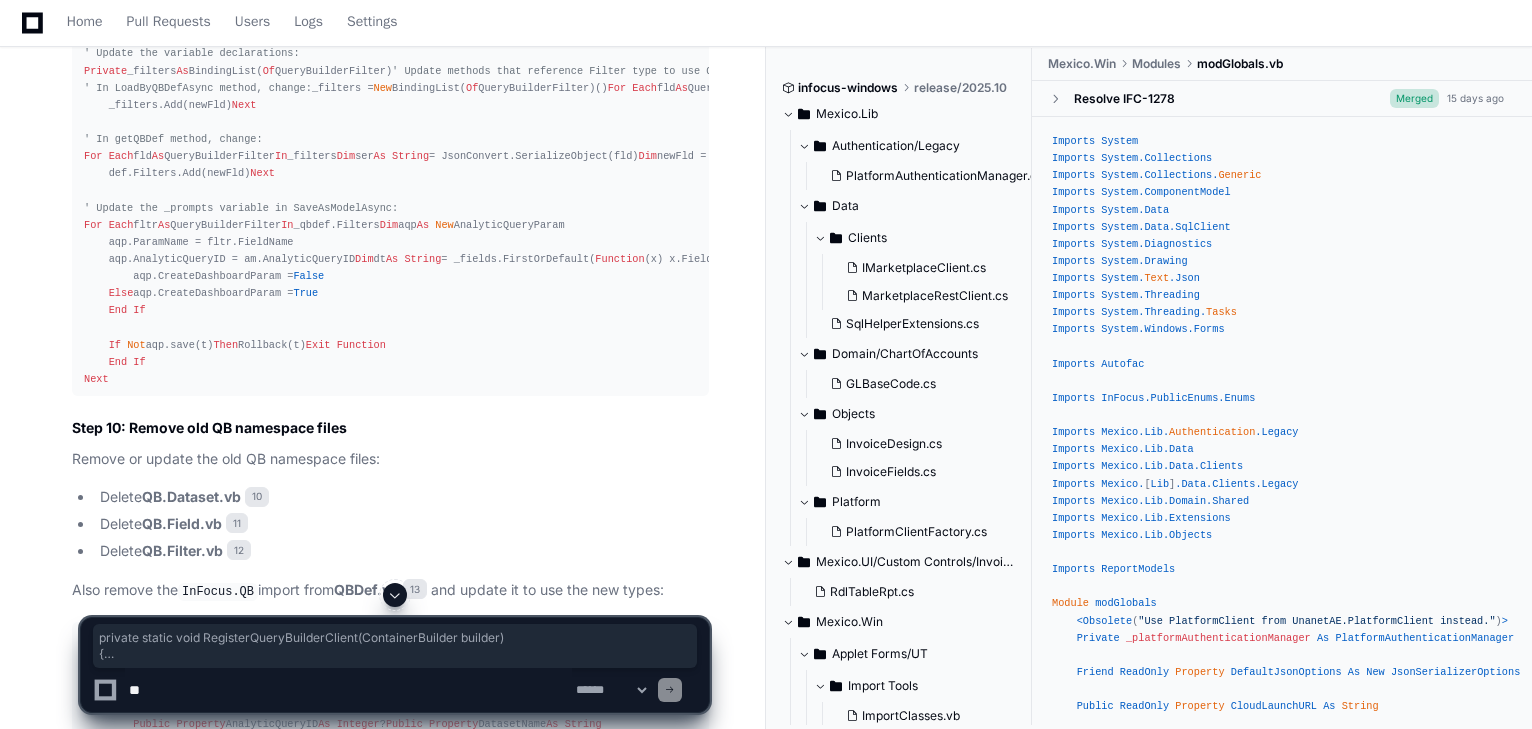 drag, startPoint x: 127, startPoint y: 424, endPoint x: 69, endPoint y: 148, distance: 282.02838 